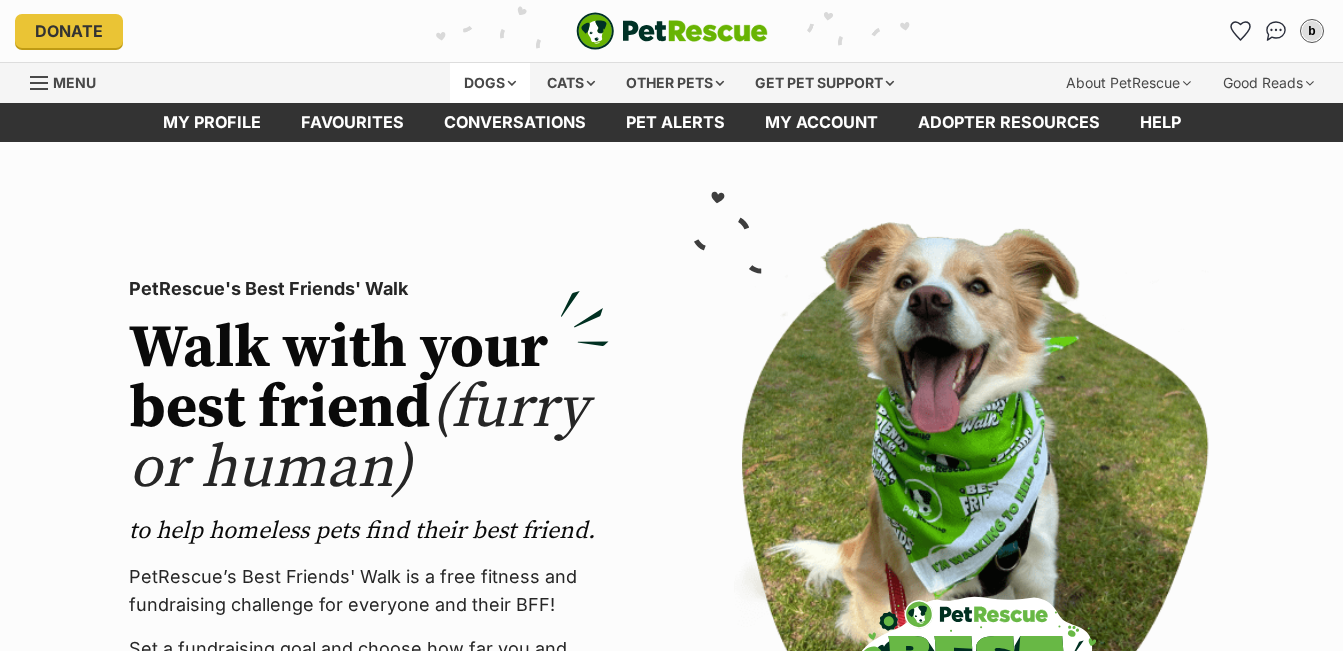 scroll, scrollTop: 0, scrollLeft: 0, axis: both 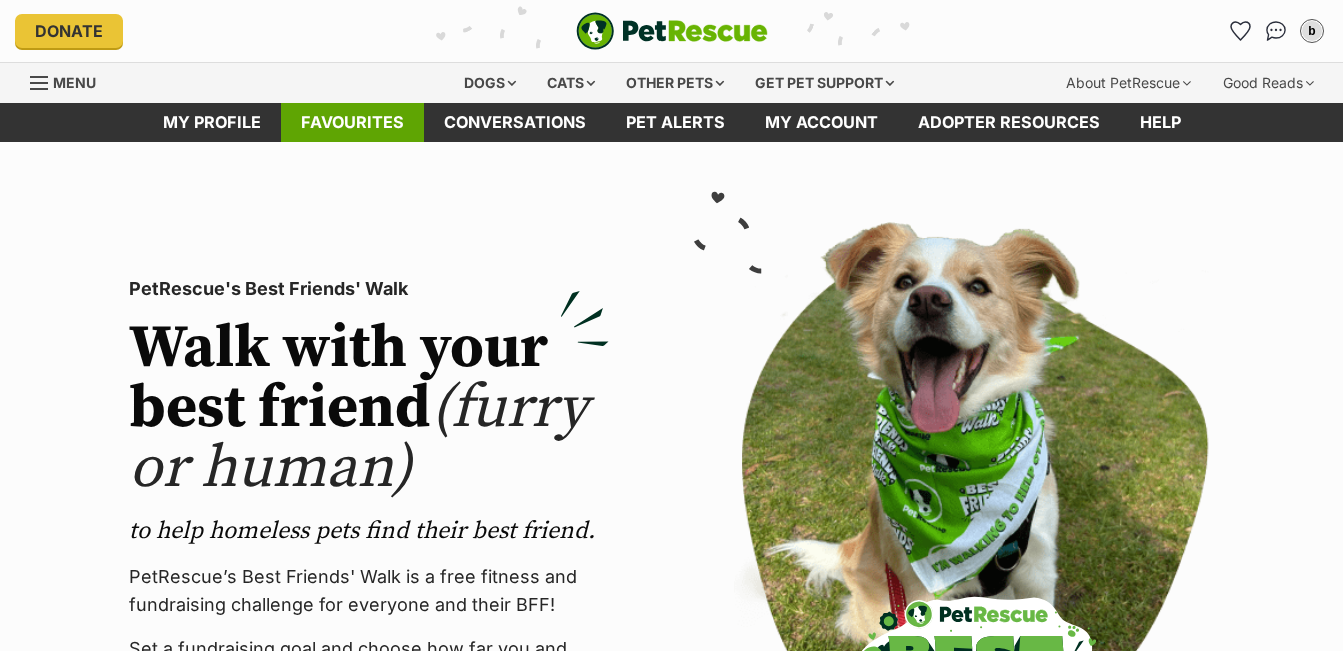 click on "Favourites" at bounding box center [352, 122] 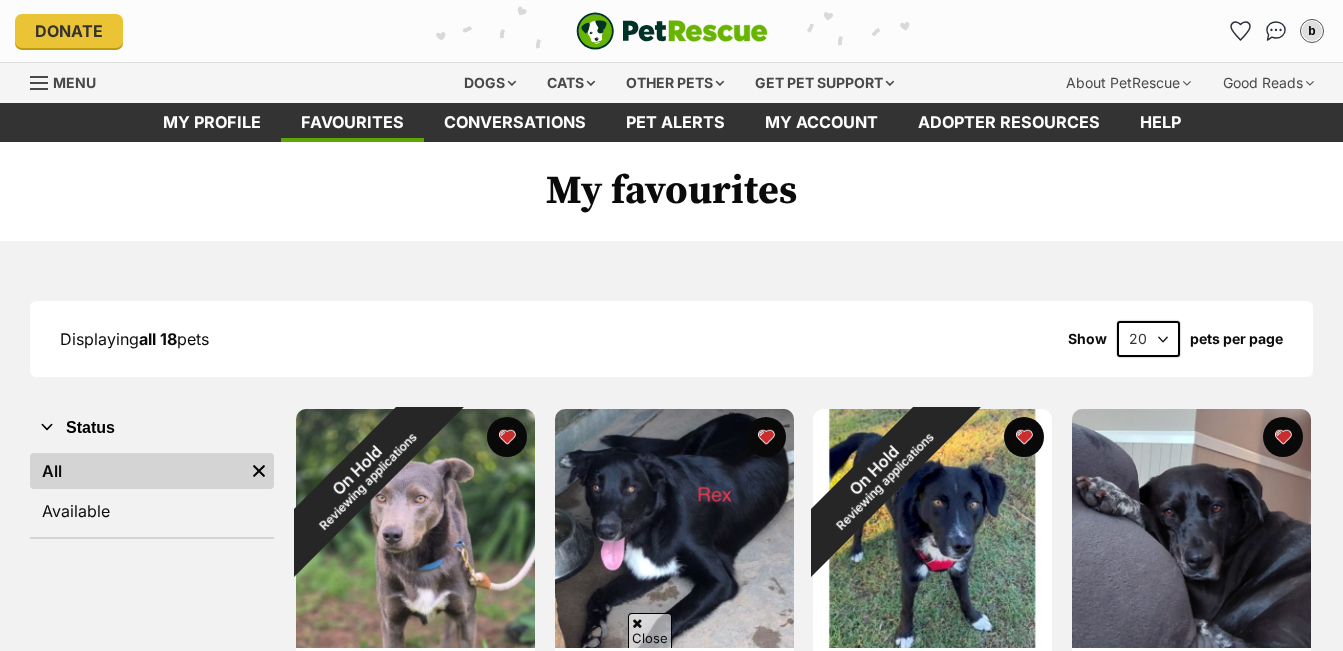 scroll, scrollTop: 700, scrollLeft: 0, axis: vertical 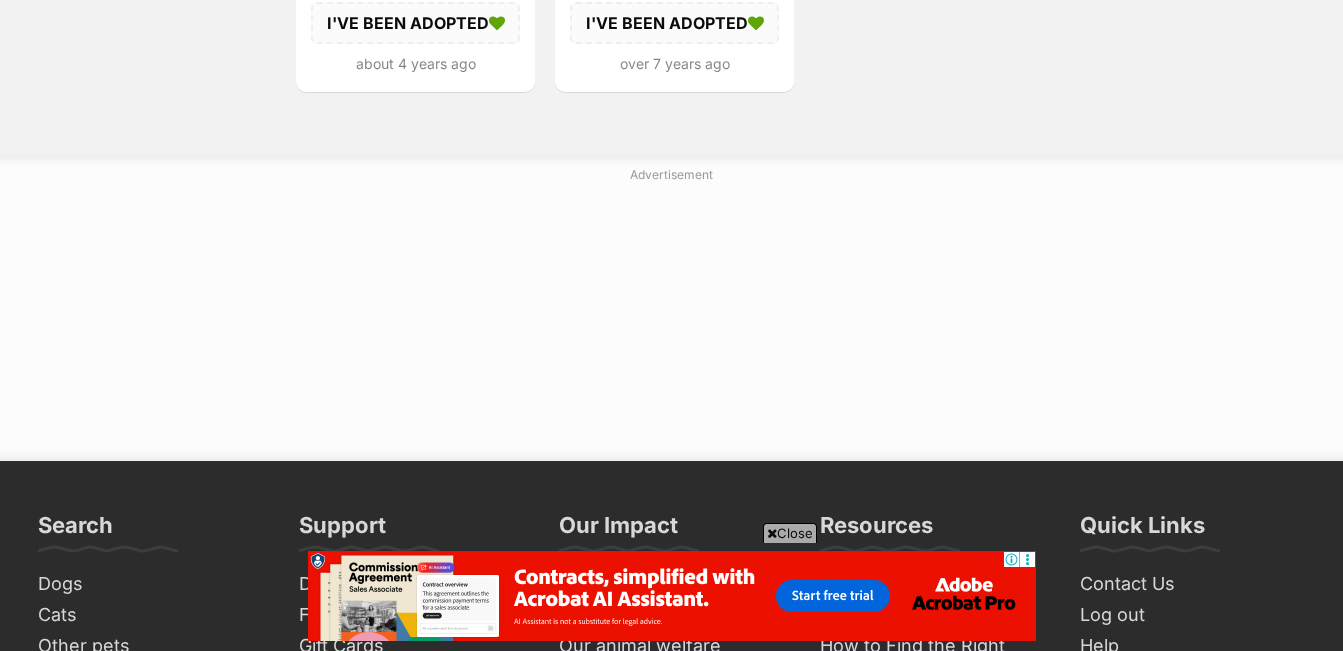 click at bounding box center [772, 533] 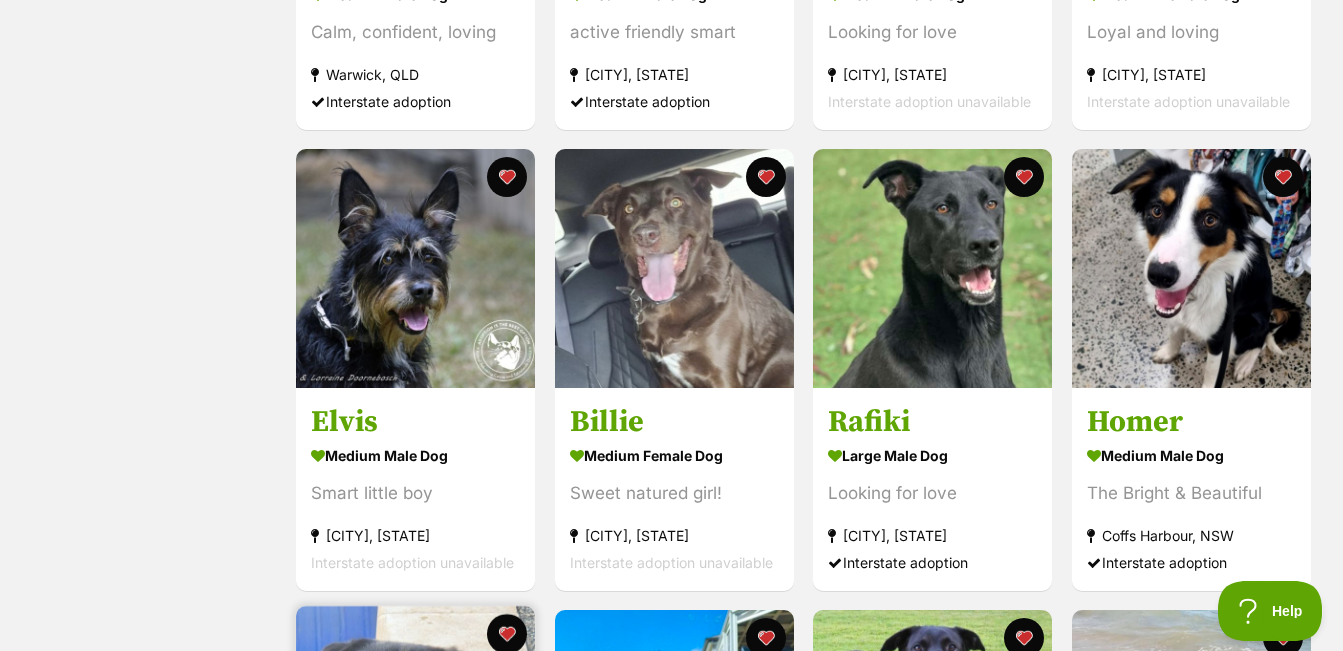 scroll, scrollTop: 700, scrollLeft: 0, axis: vertical 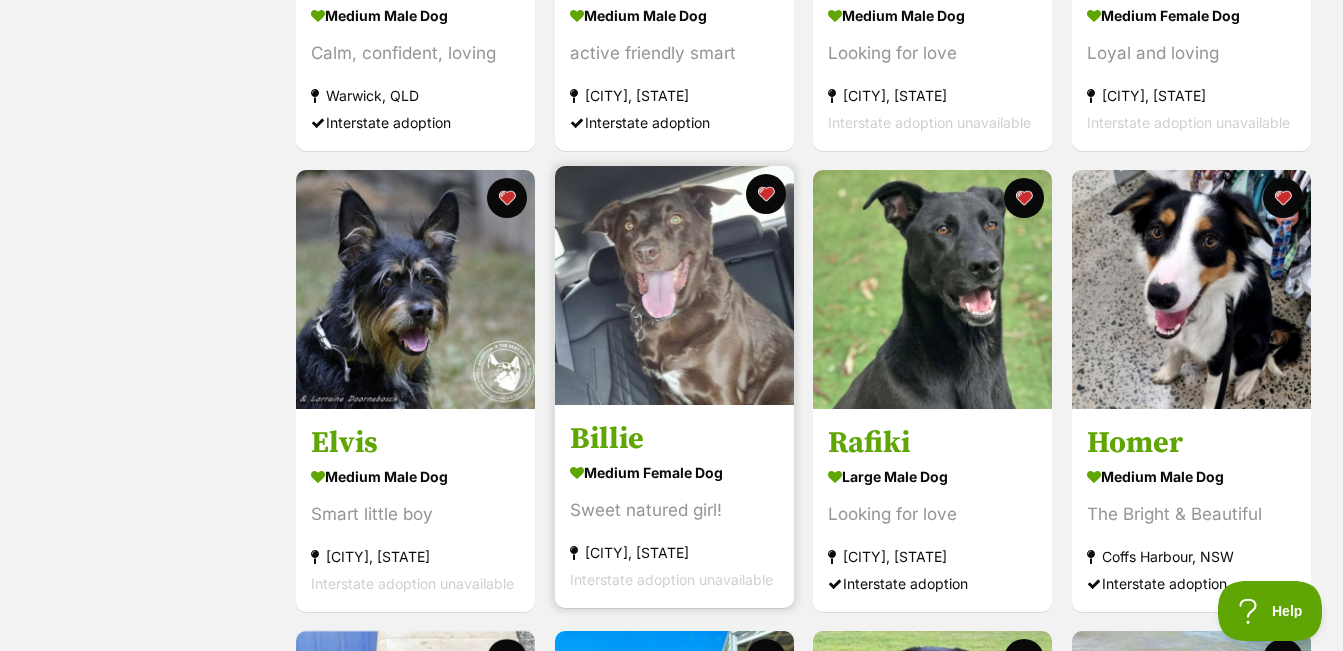 click at bounding box center [674, 285] 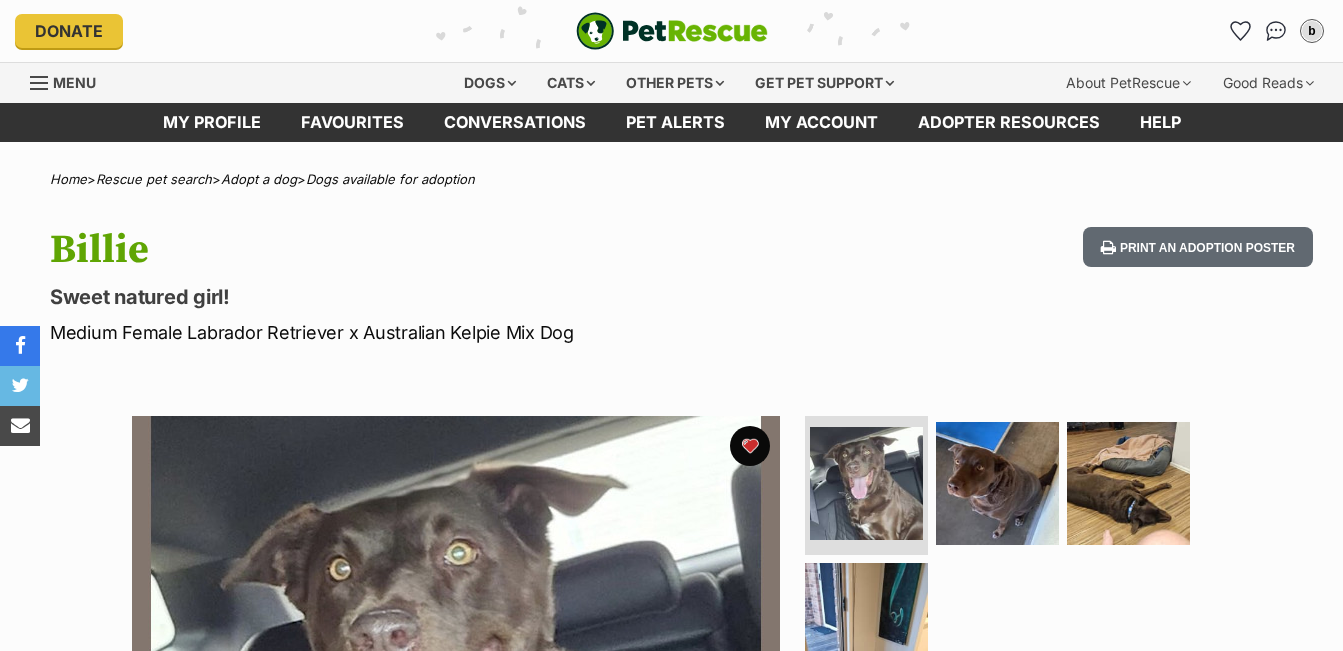 scroll, scrollTop: 0, scrollLeft: 0, axis: both 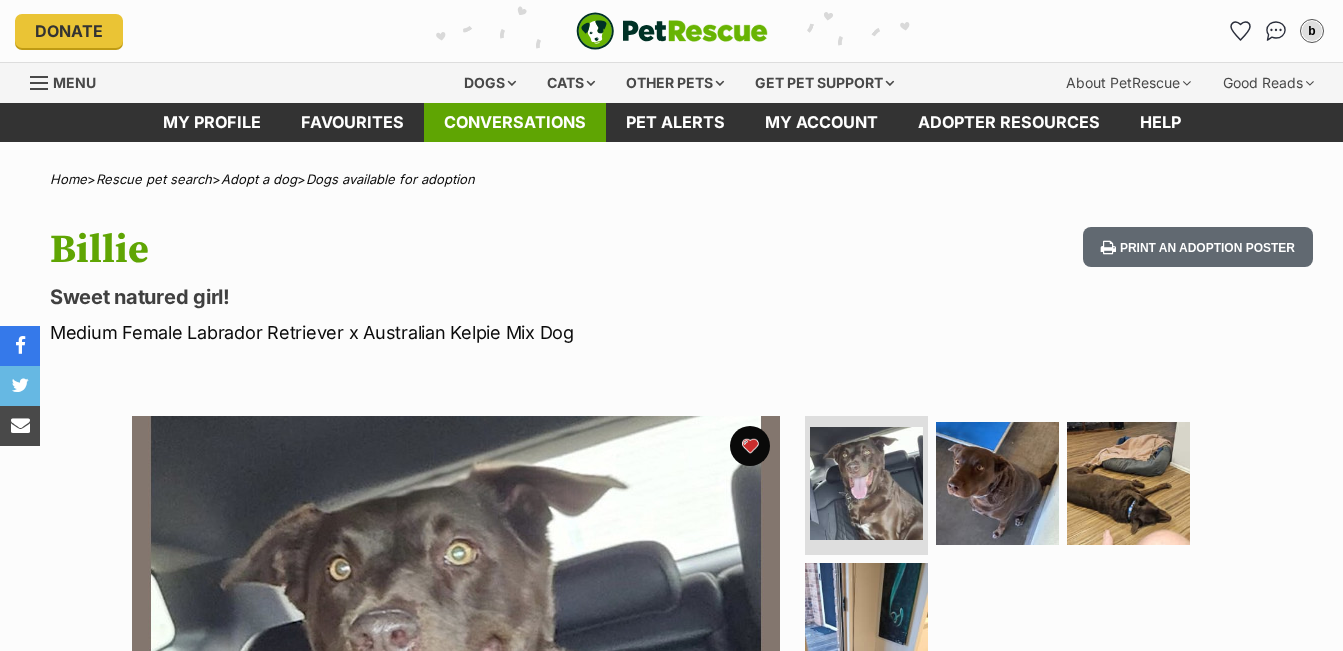 click on "Conversations" at bounding box center (515, 122) 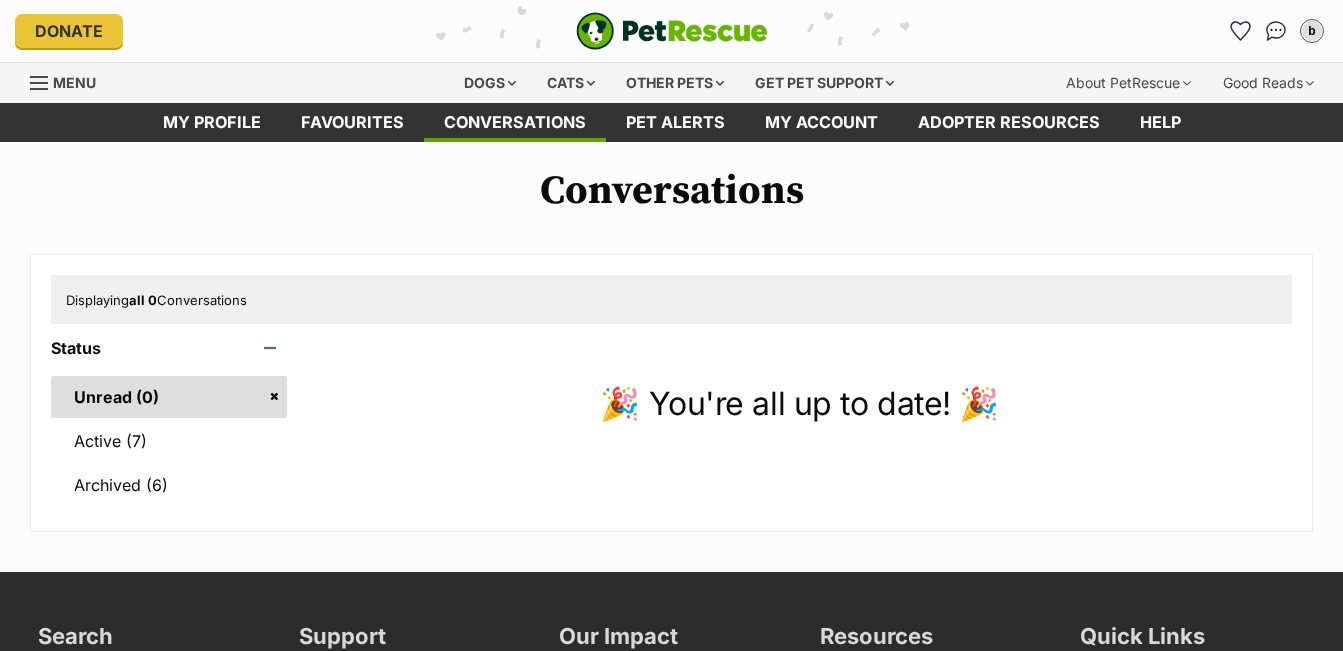 scroll, scrollTop: 0, scrollLeft: 0, axis: both 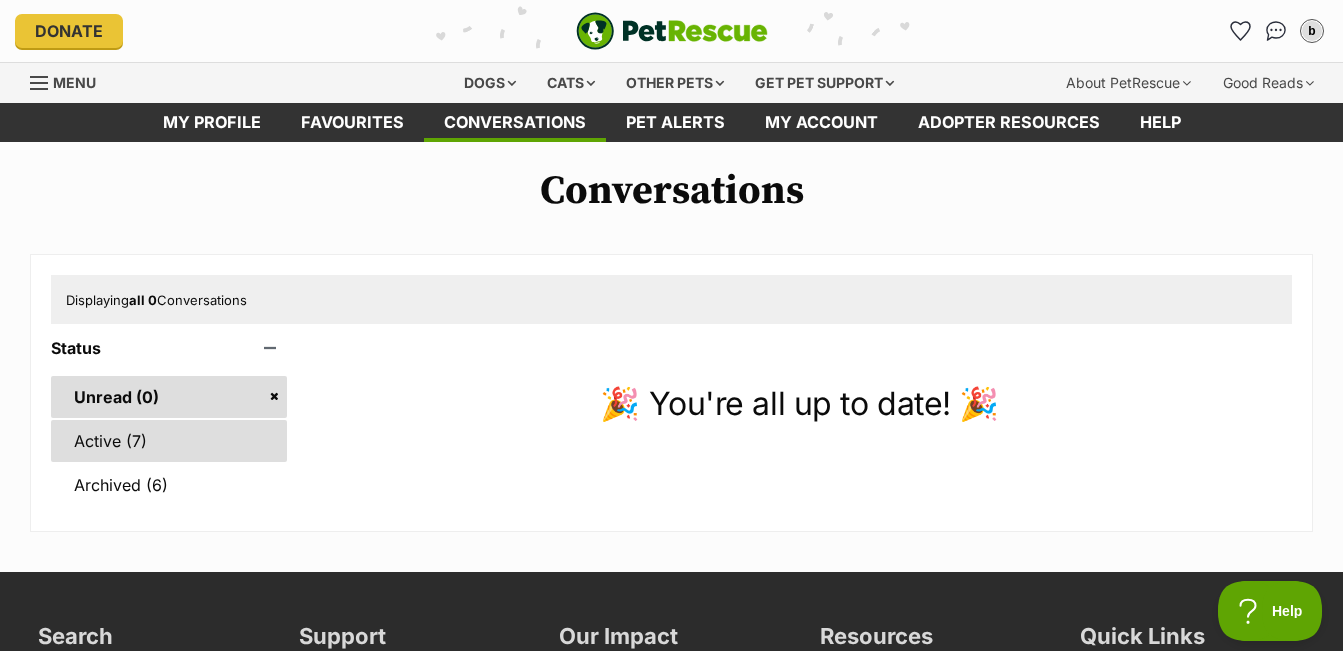 click on "Active (7)" at bounding box center (169, 441) 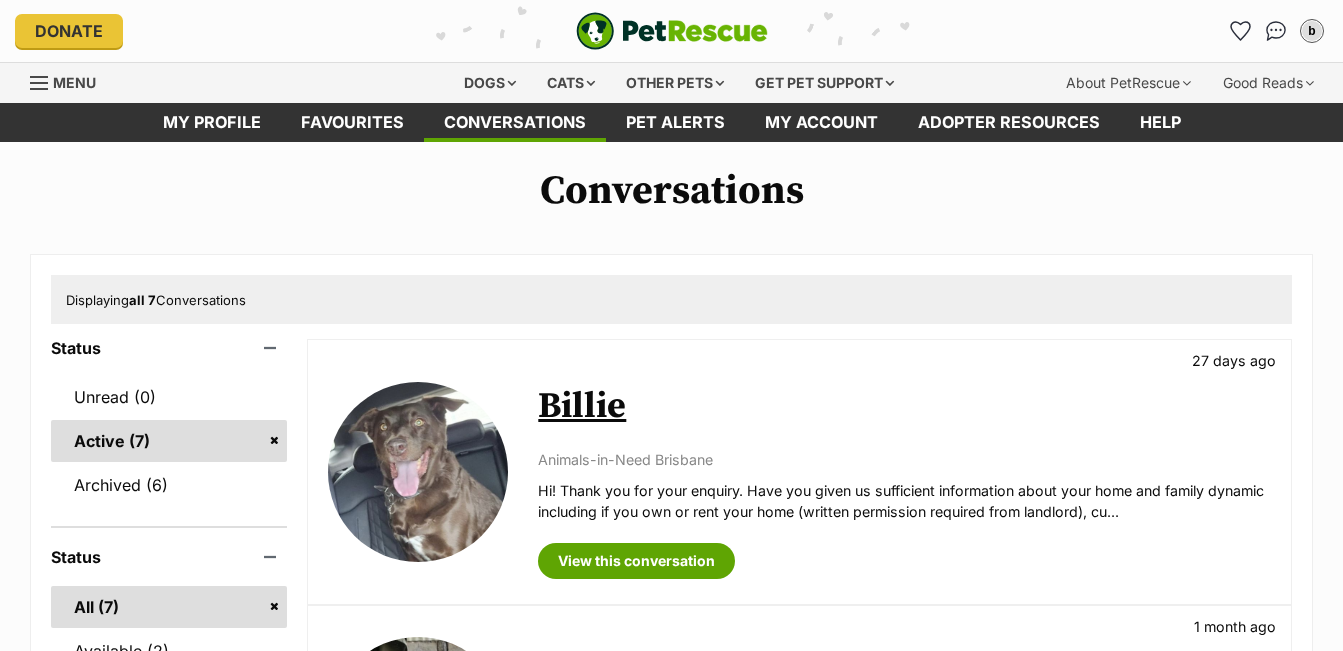 scroll, scrollTop: 0, scrollLeft: 0, axis: both 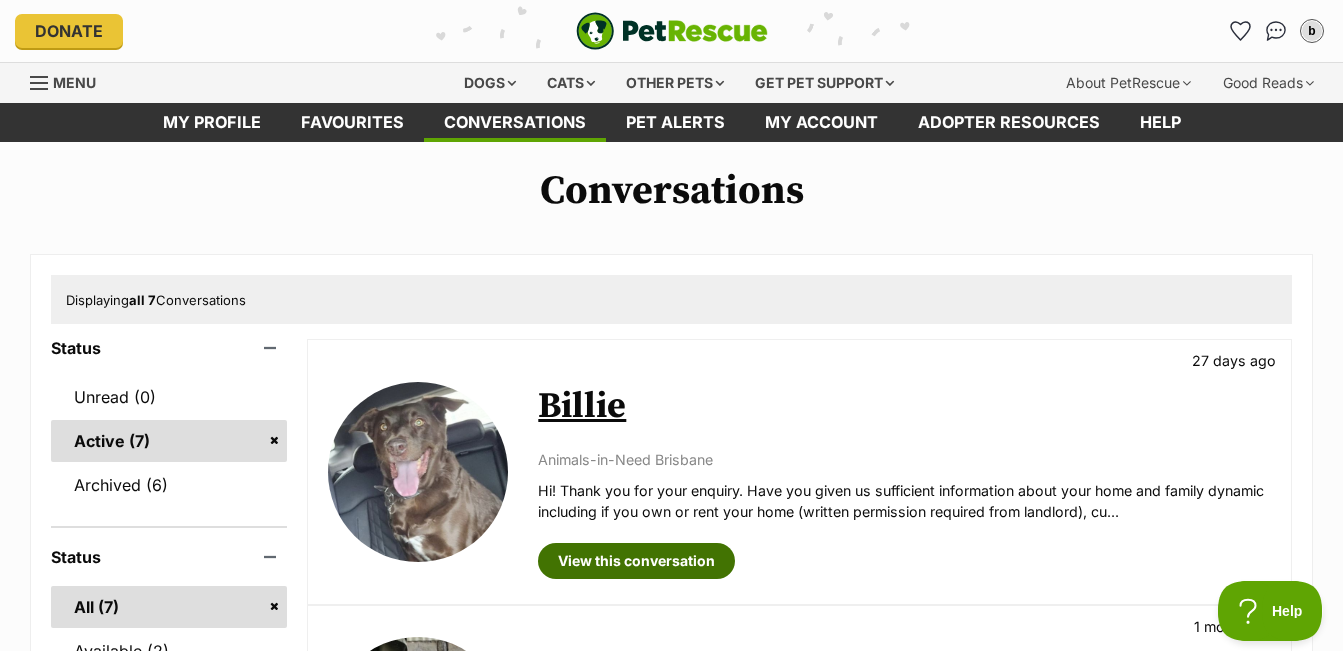 click on "View this conversation" at bounding box center (636, 561) 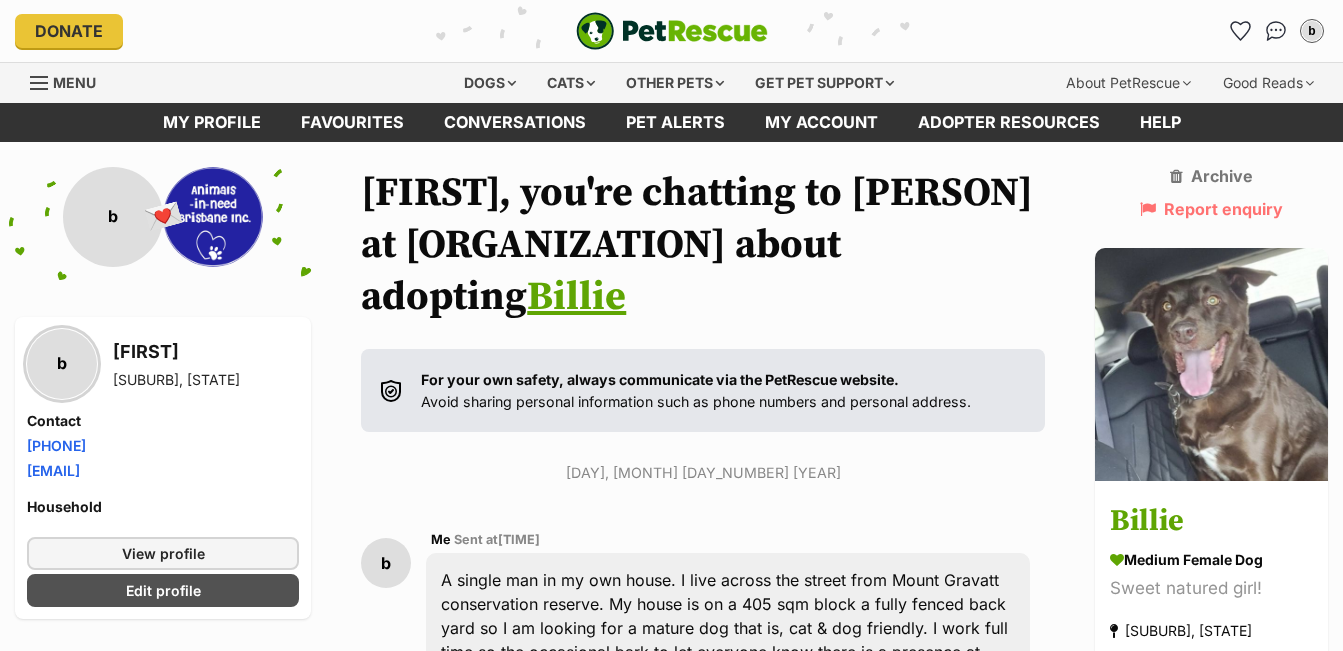scroll, scrollTop: 0, scrollLeft: 0, axis: both 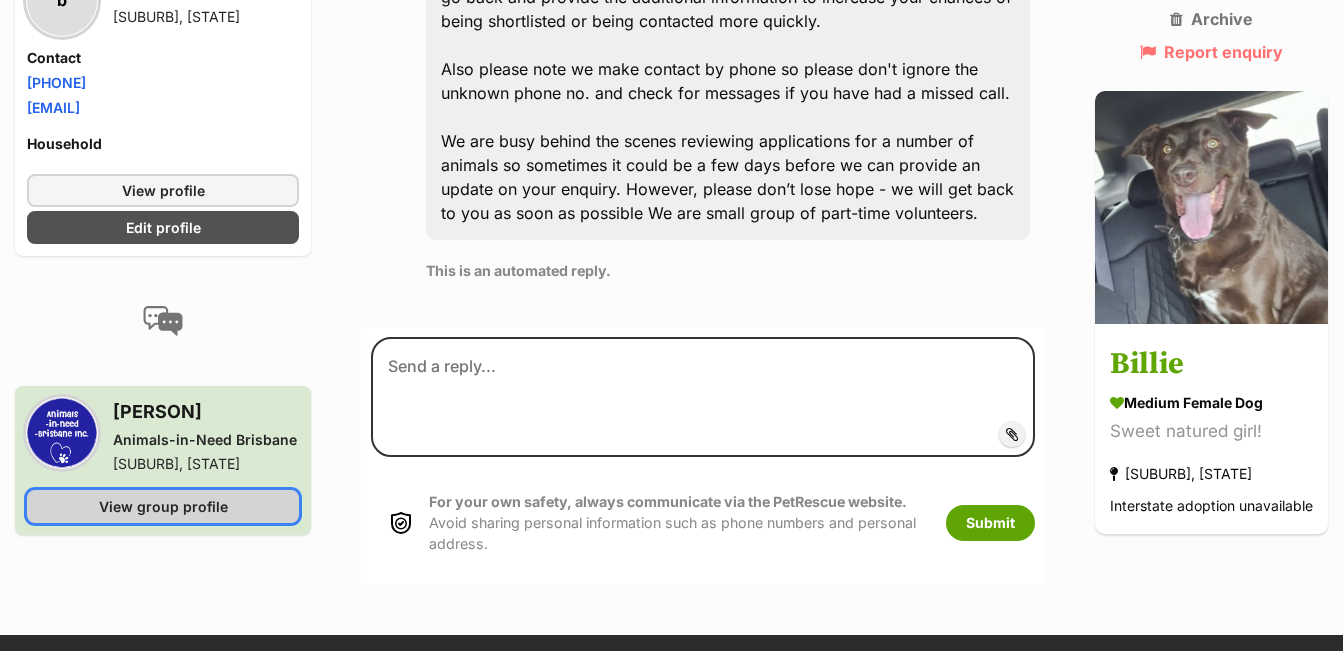 click on "View group profile" at bounding box center [163, 506] 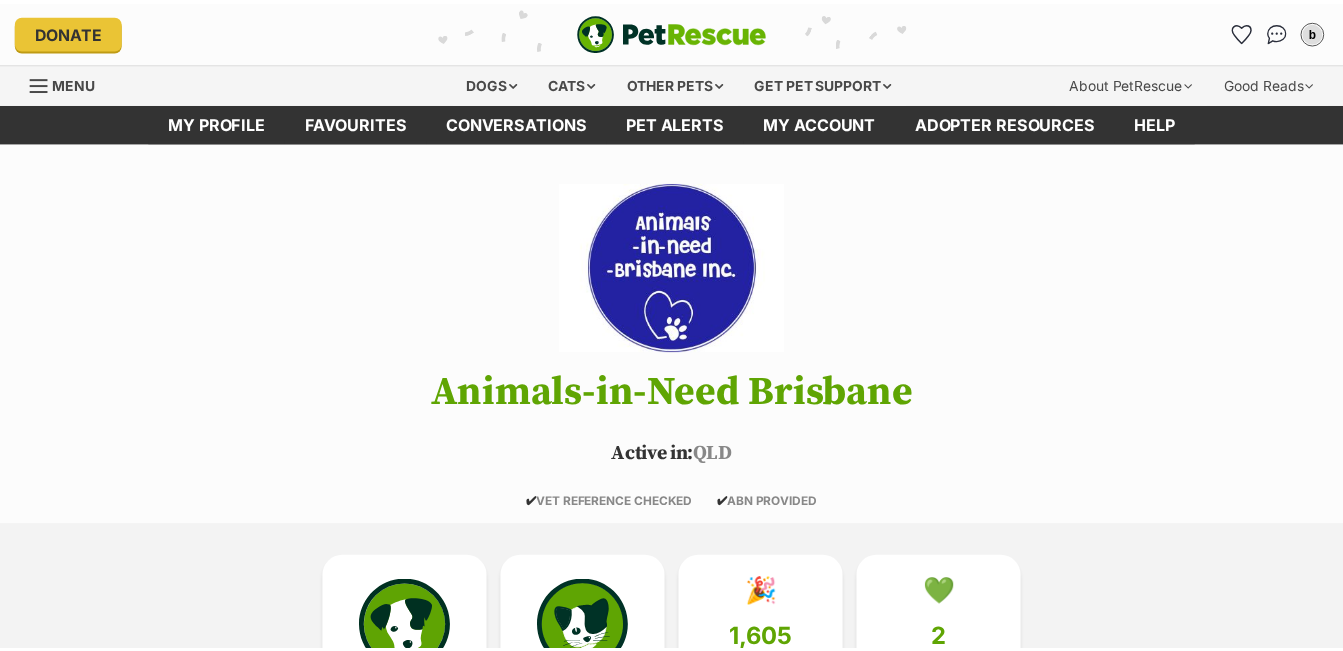 scroll, scrollTop: 0, scrollLeft: 0, axis: both 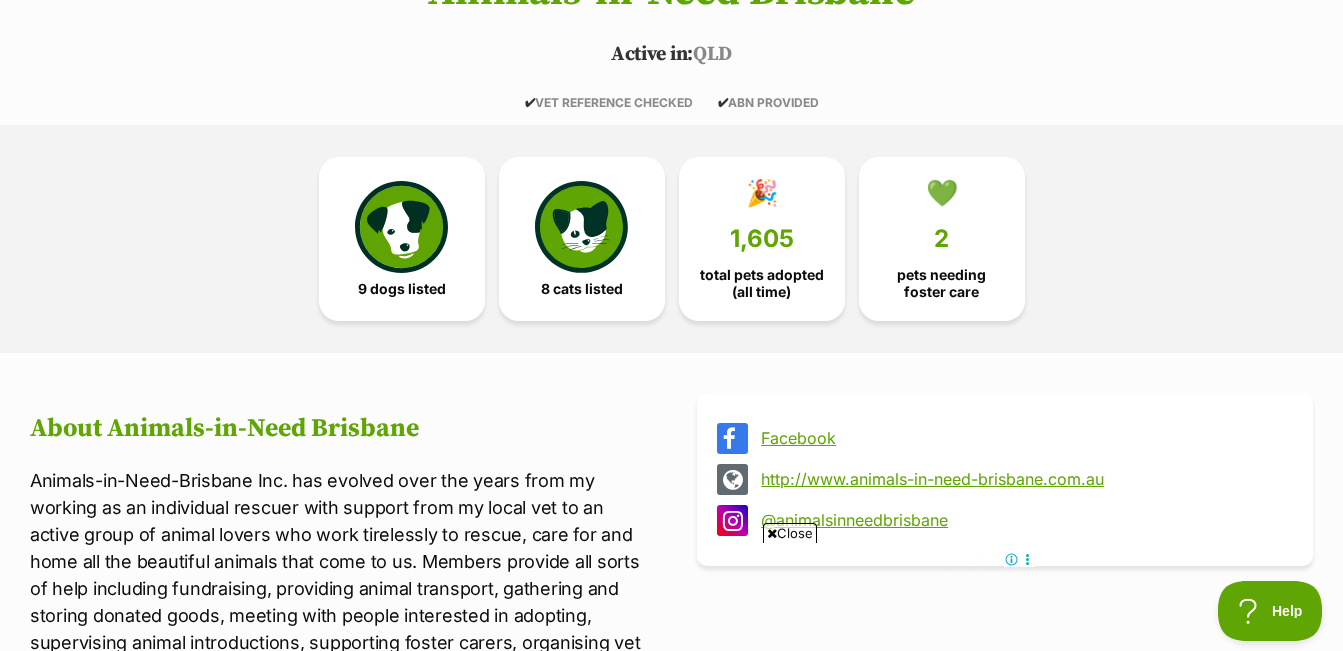 click on "Close" at bounding box center (790, 533) 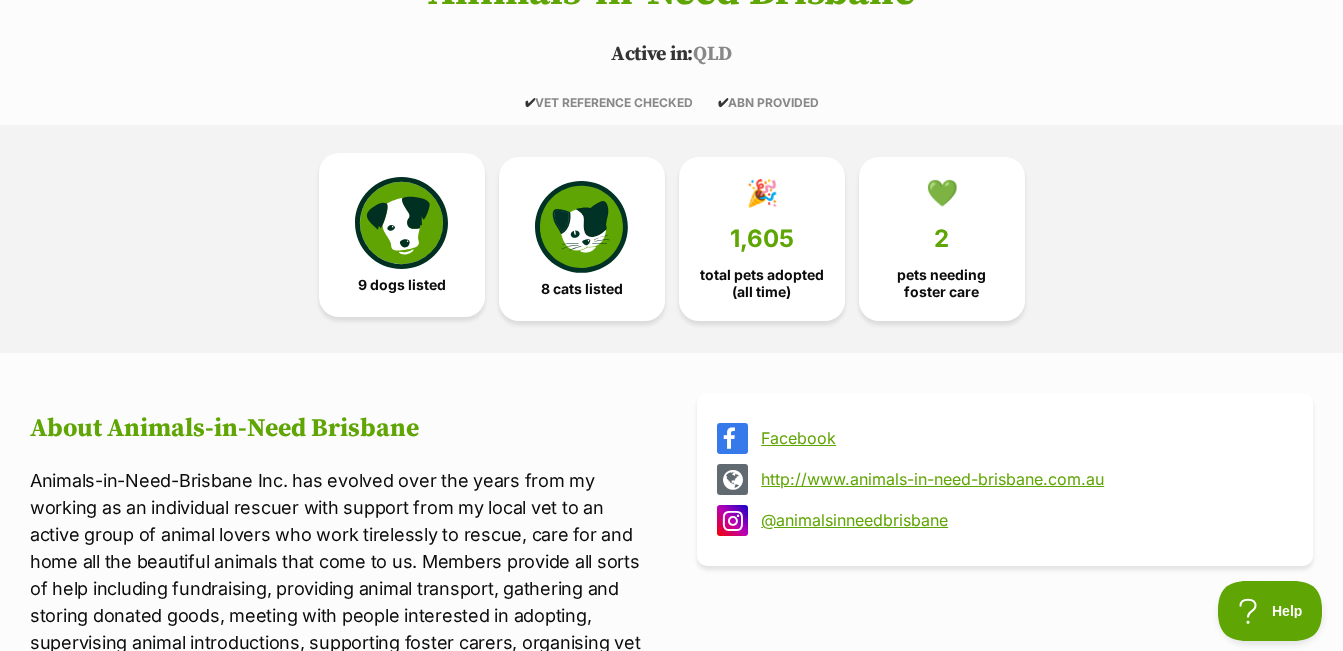 click at bounding box center [401, 223] 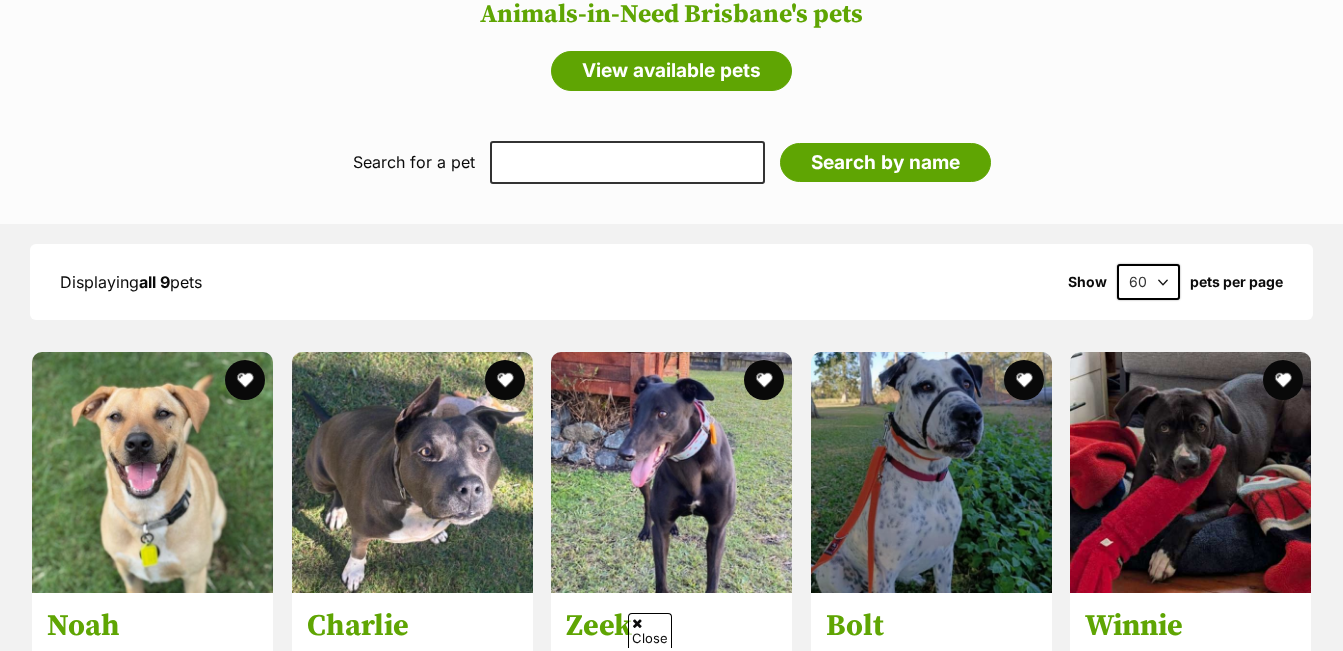 scroll, scrollTop: 1986, scrollLeft: 0, axis: vertical 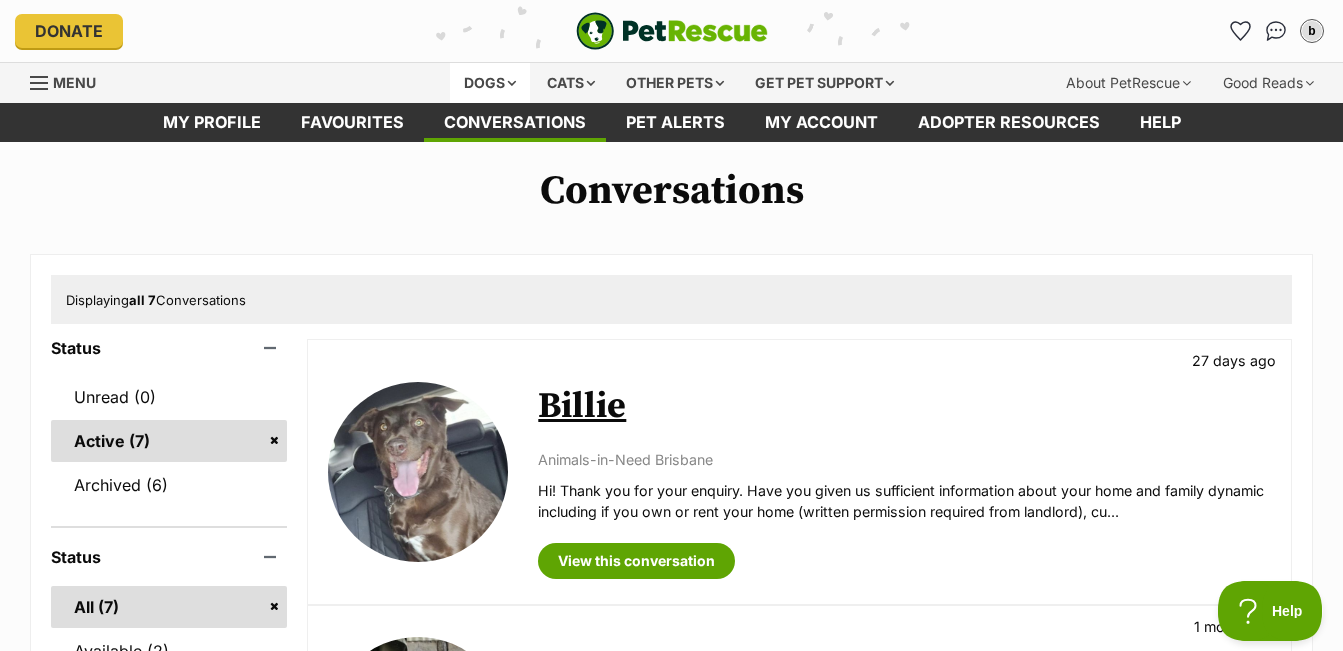 click on "Dogs" at bounding box center [490, 83] 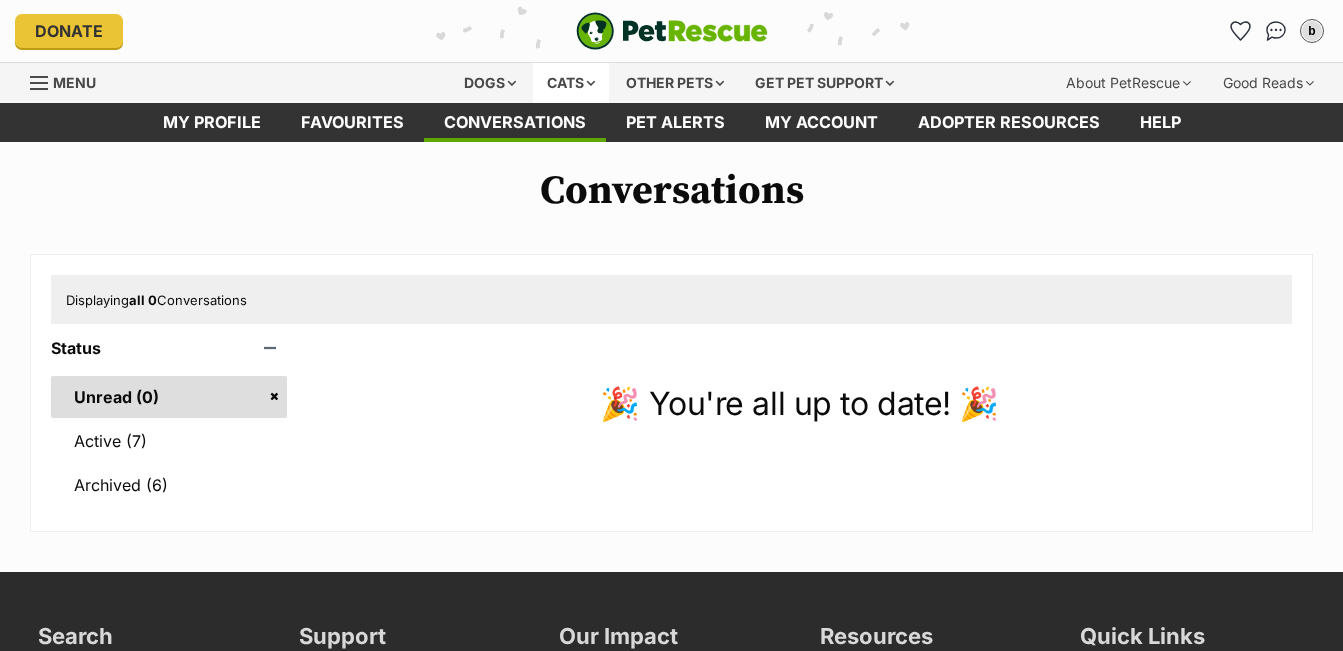 scroll, scrollTop: 0, scrollLeft: 0, axis: both 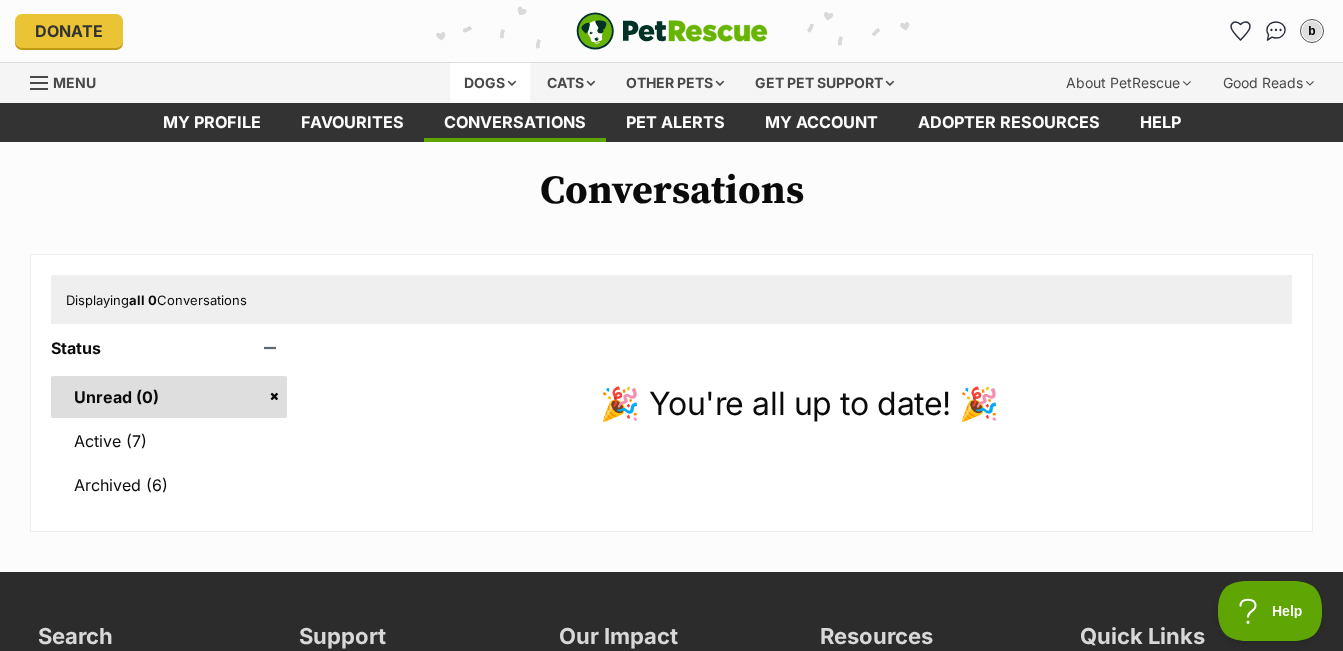 click on "Dogs" at bounding box center (490, 83) 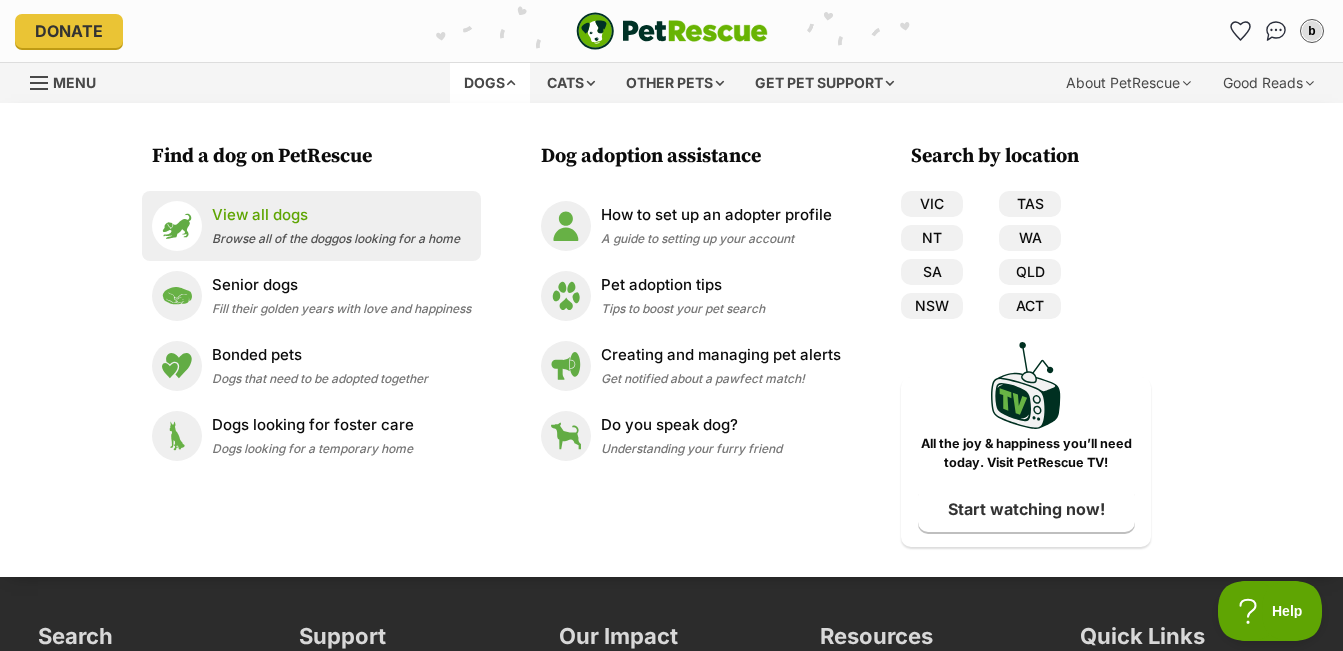 click on "View all dogs" at bounding box center [336, 215] 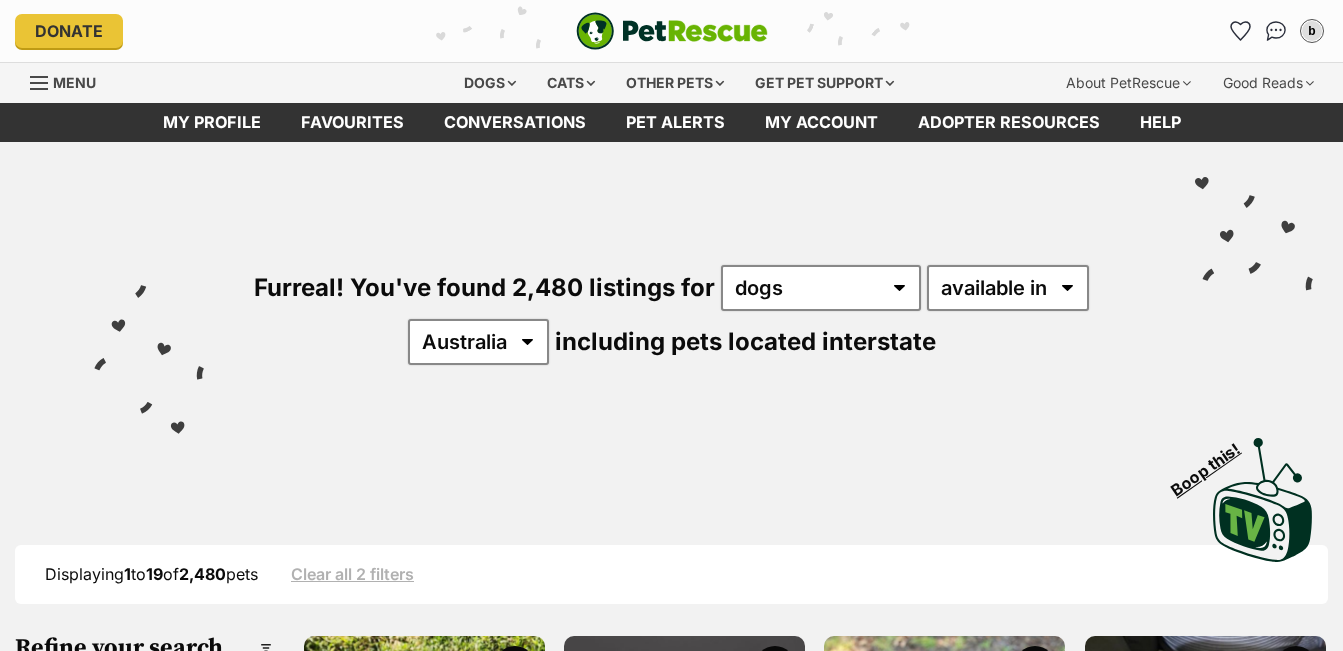 scroll, scrollTop: 0, scrollLeft: 0, axis: both 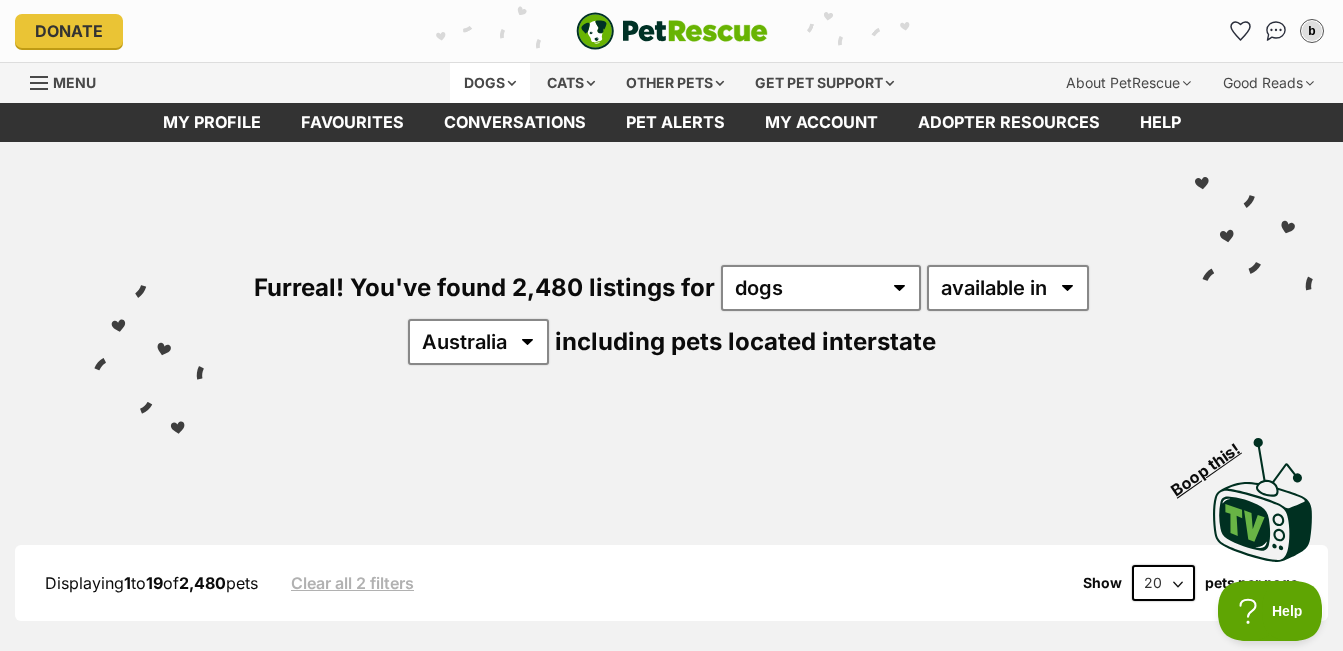 click on "Dogs" at bounding box center (490, 83) 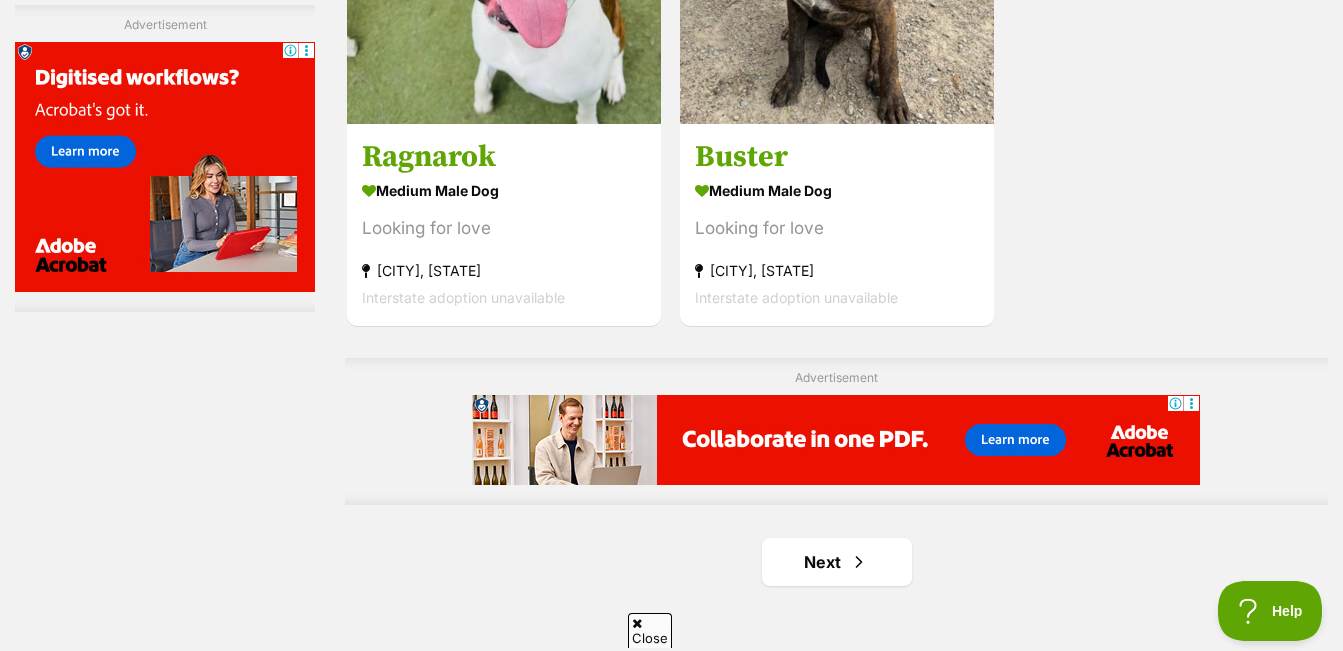 scroll, scrollTop: 0, scrollLeft: 0, axis: both 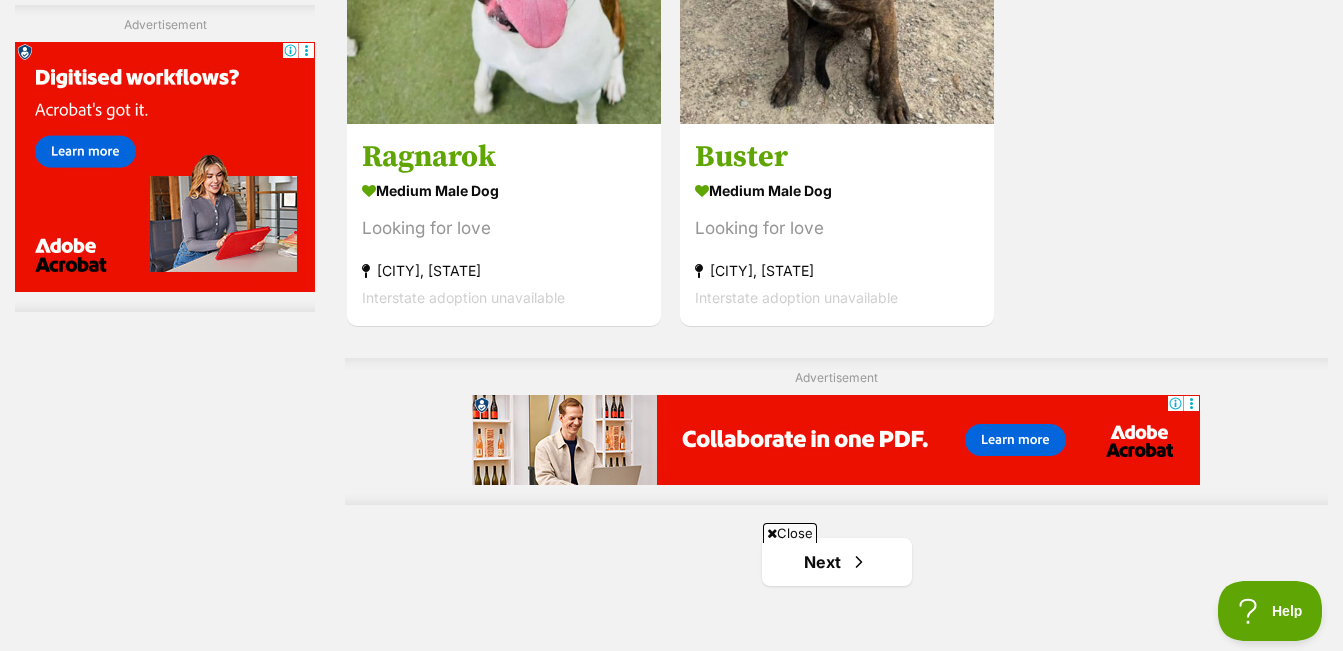 click at bounding box center (772, 533) 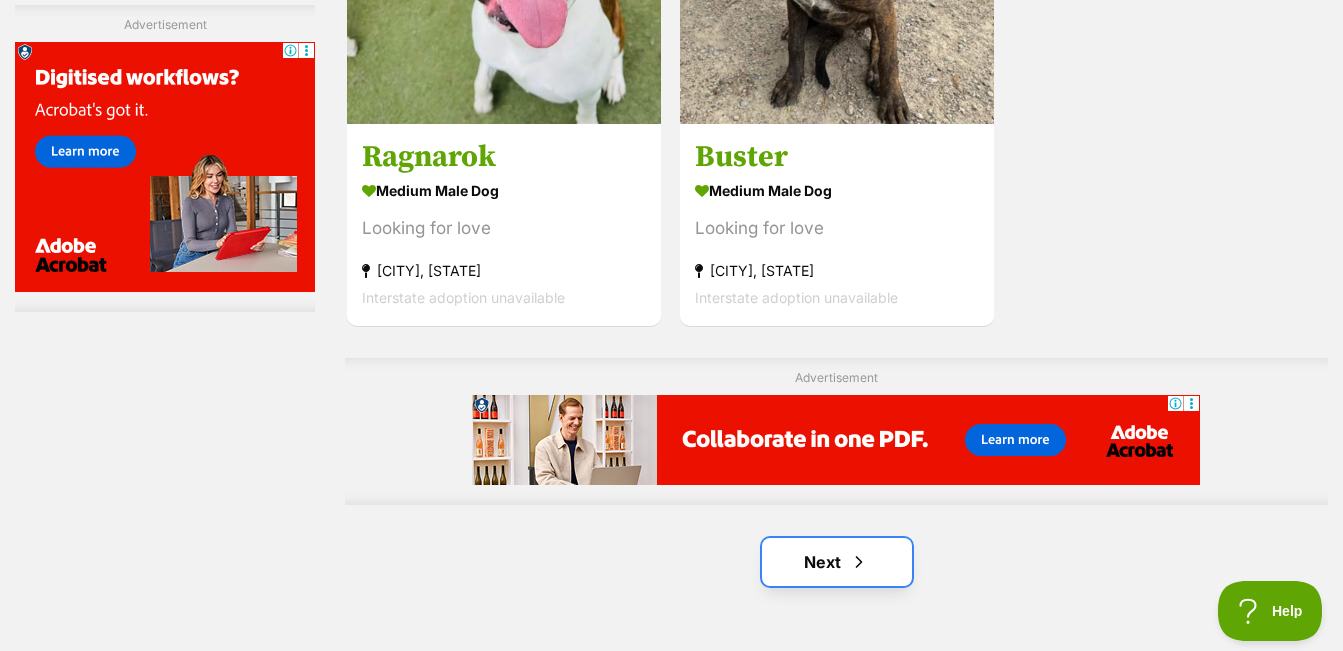 click on "Next" at bounding box center [837, 562] 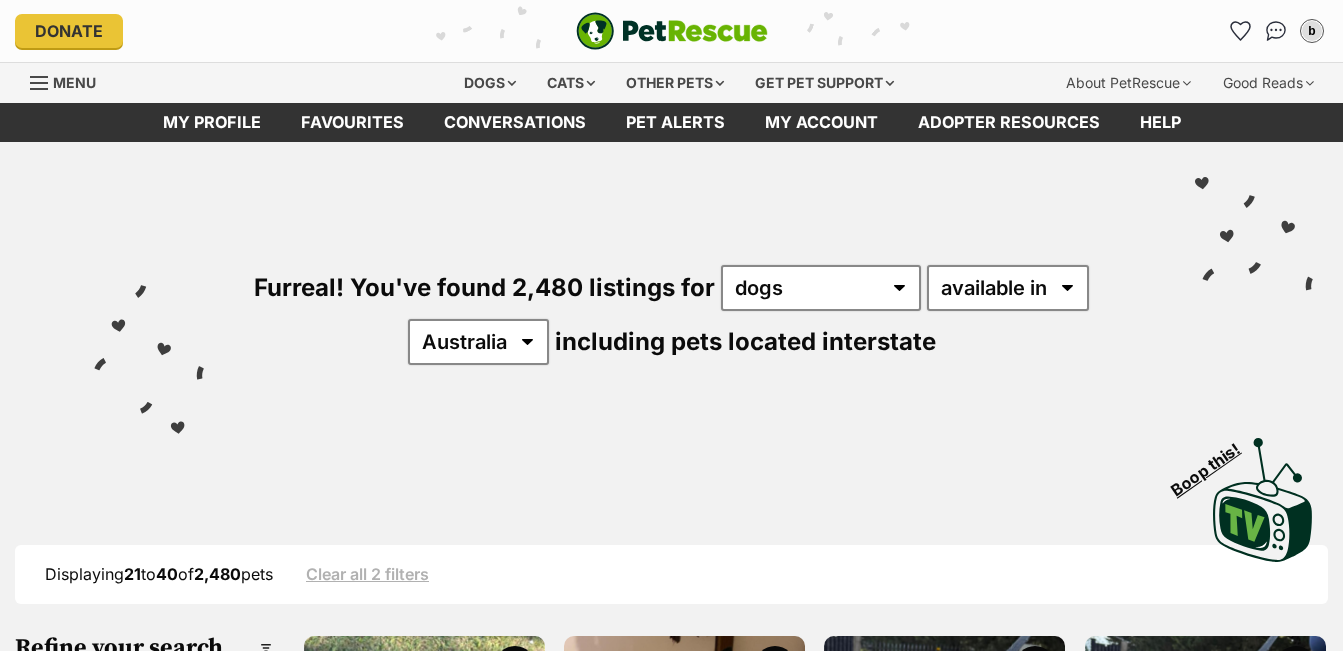 scroll, scrollTop: 0, scrollLeft: 0, axis: both 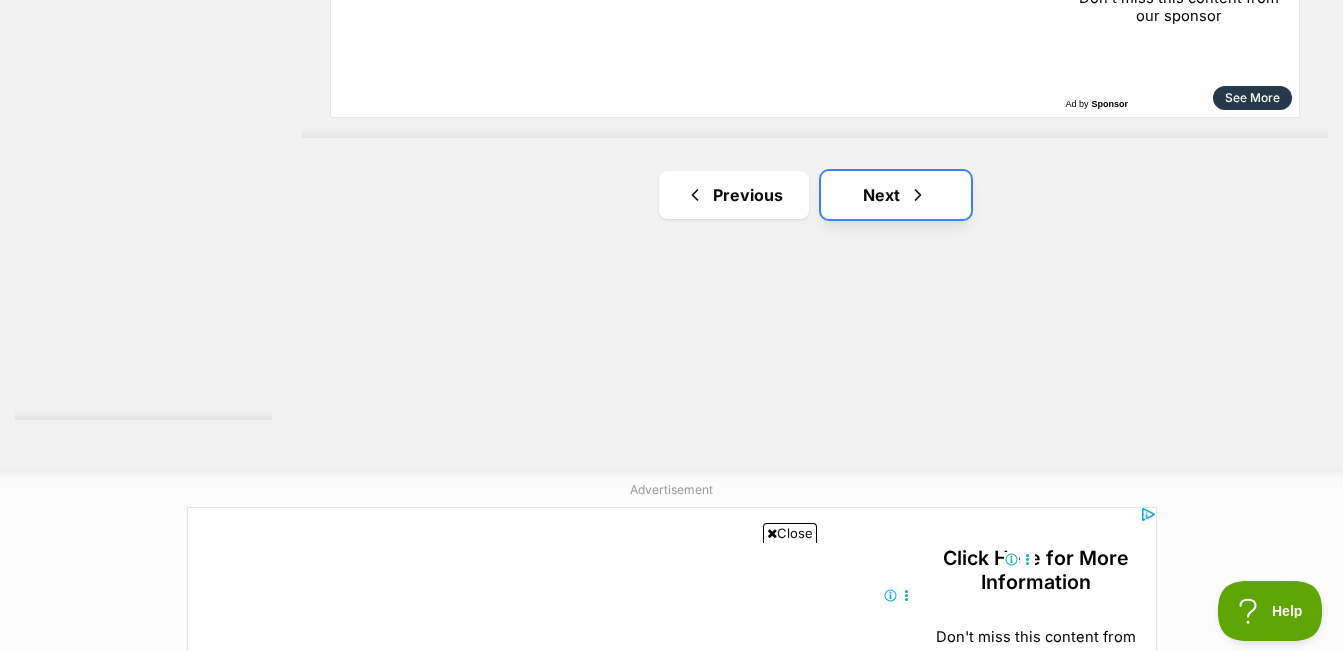 click on "Next" at bounding box center (896, 195) 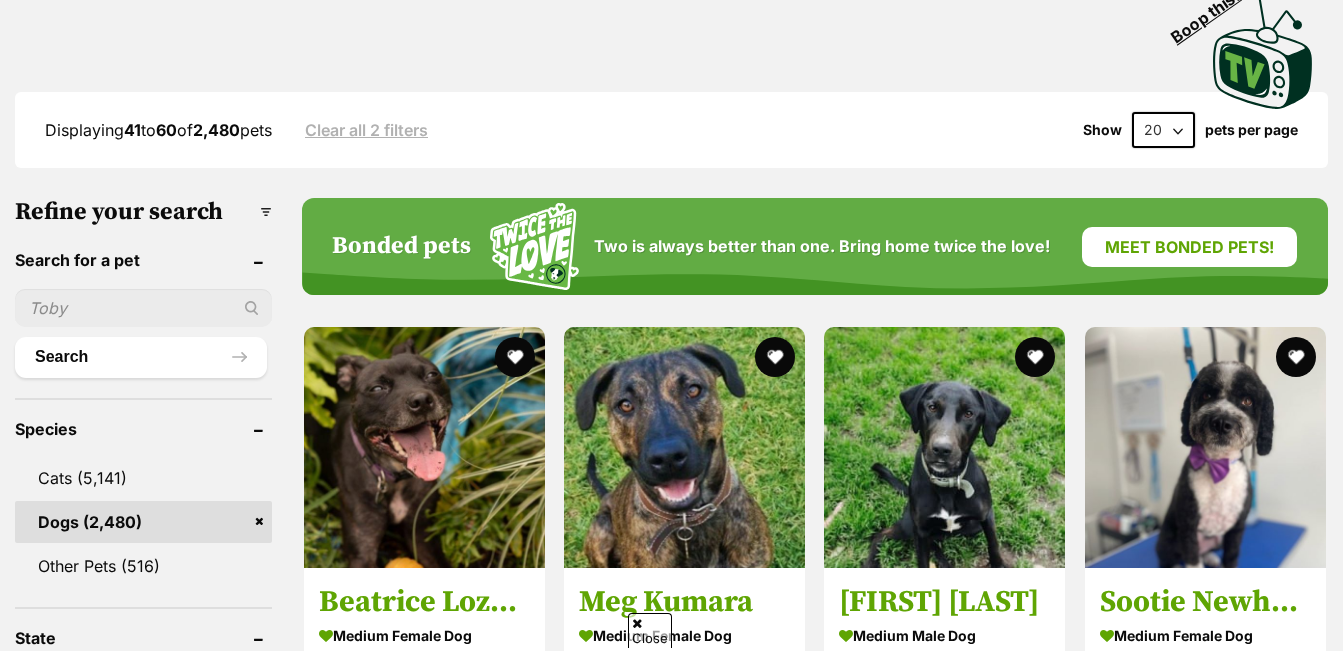 scroll, scrollTop: 600, scrollLeft: 0, axis: vertical 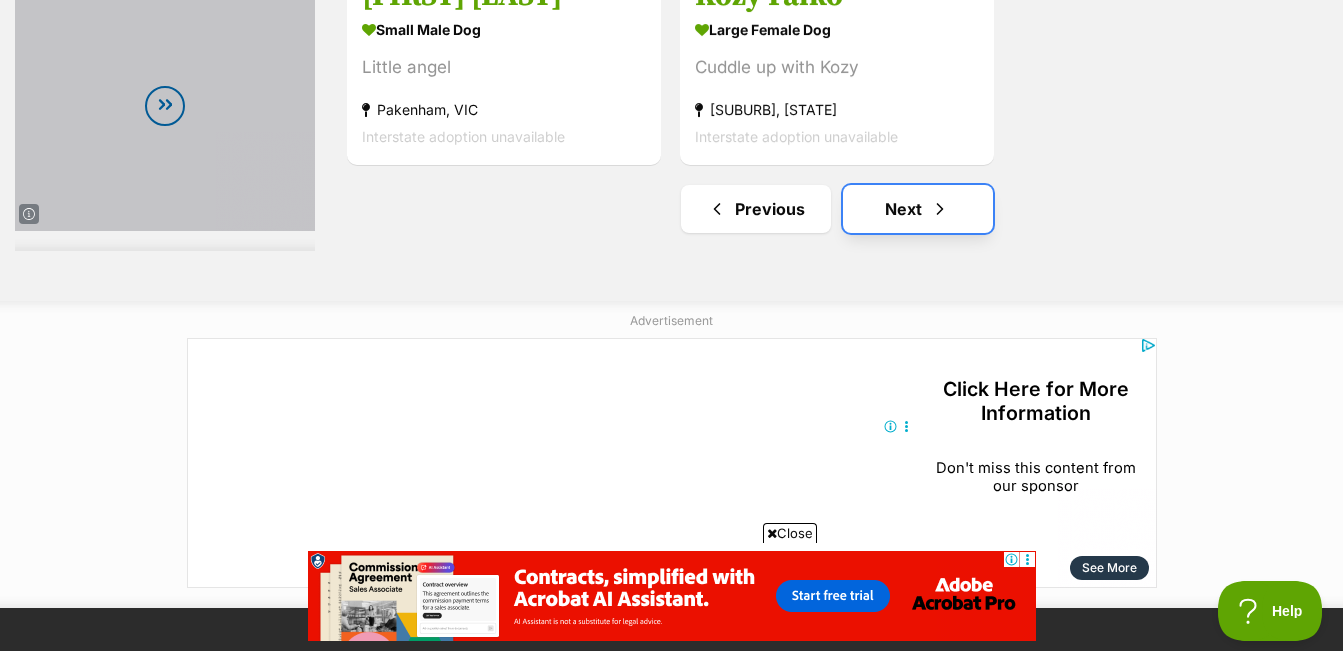 click at bounding box center [940, 209] 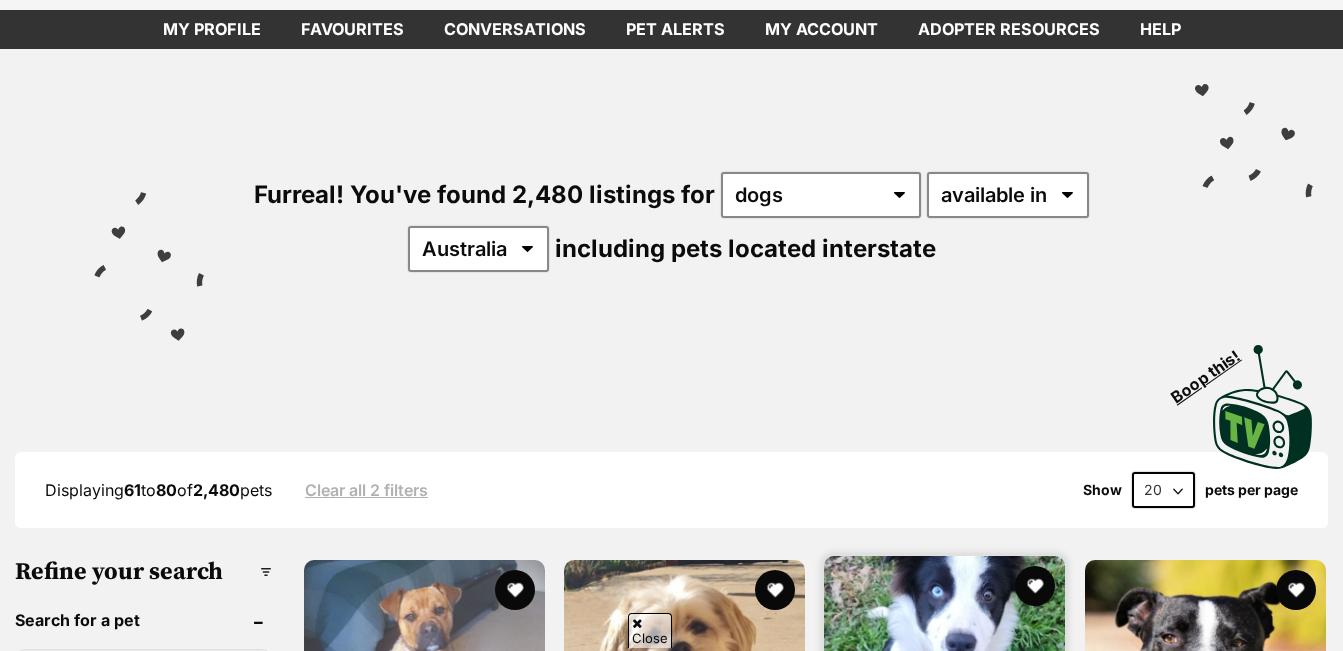 scroll, scrollTop: 600, scrollLeft: 0, axis: vertical 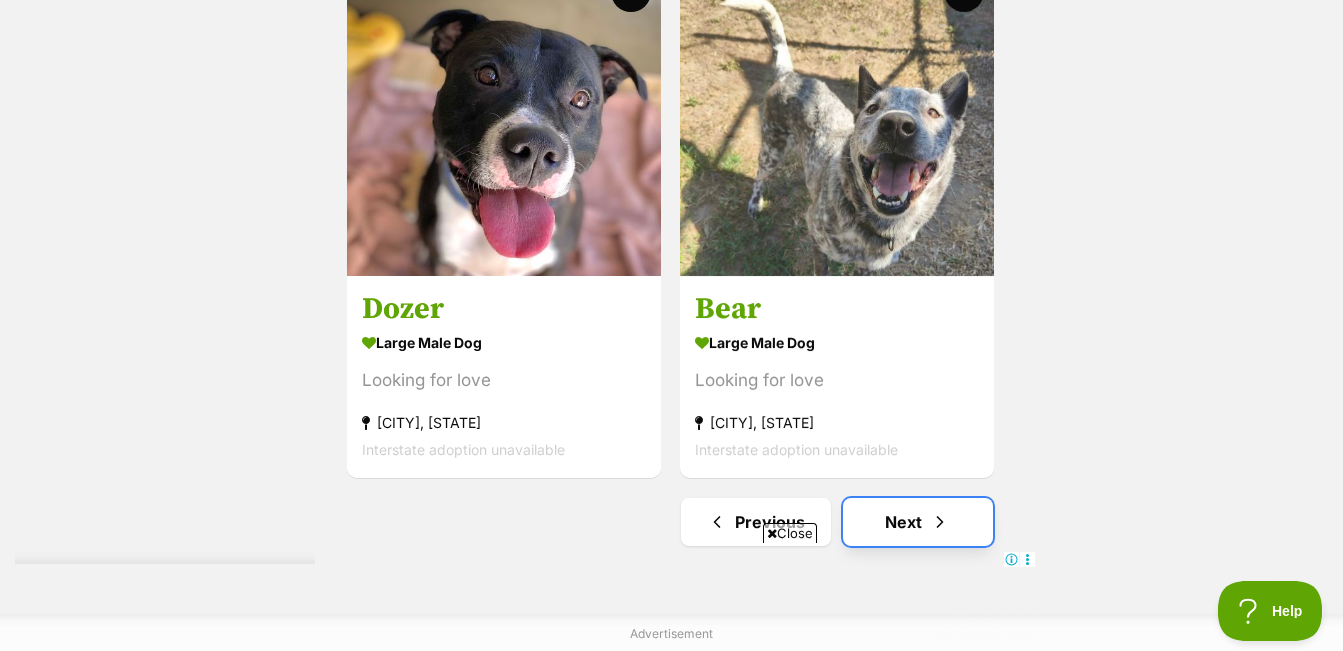 click on "Next" at bounding box center (918, 522) 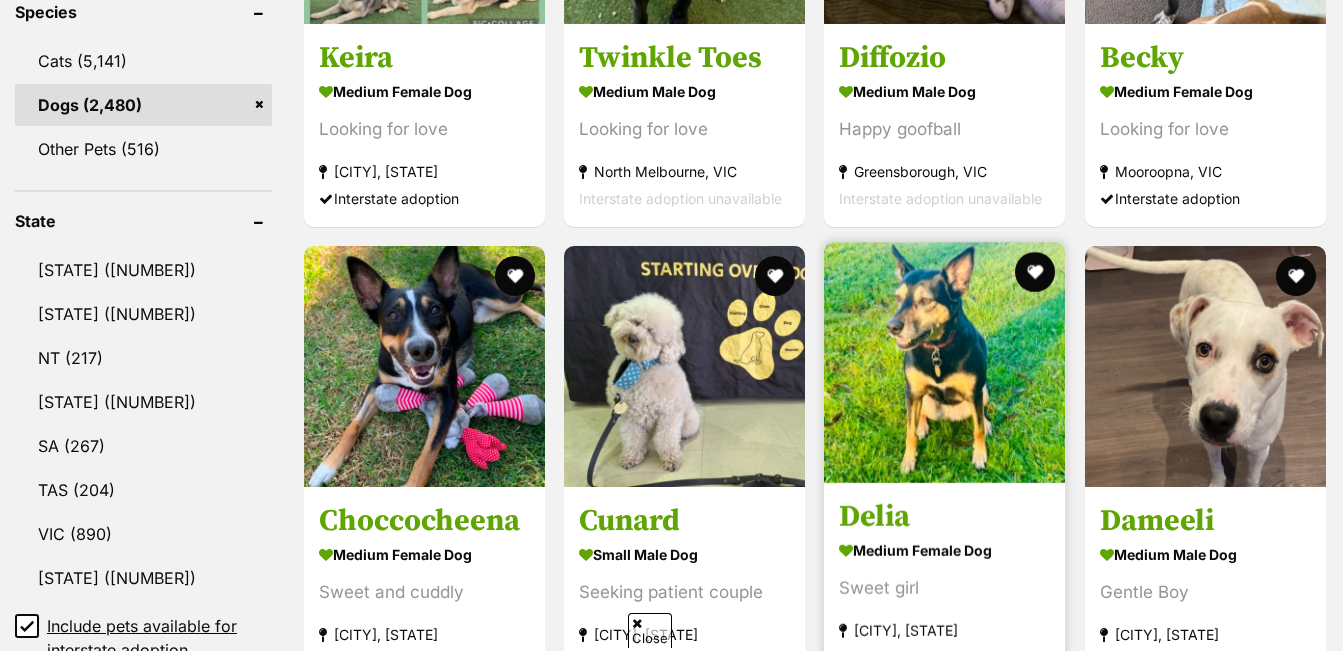 scroll, scrollTop: 0, scrollLeft: 0, axis: both 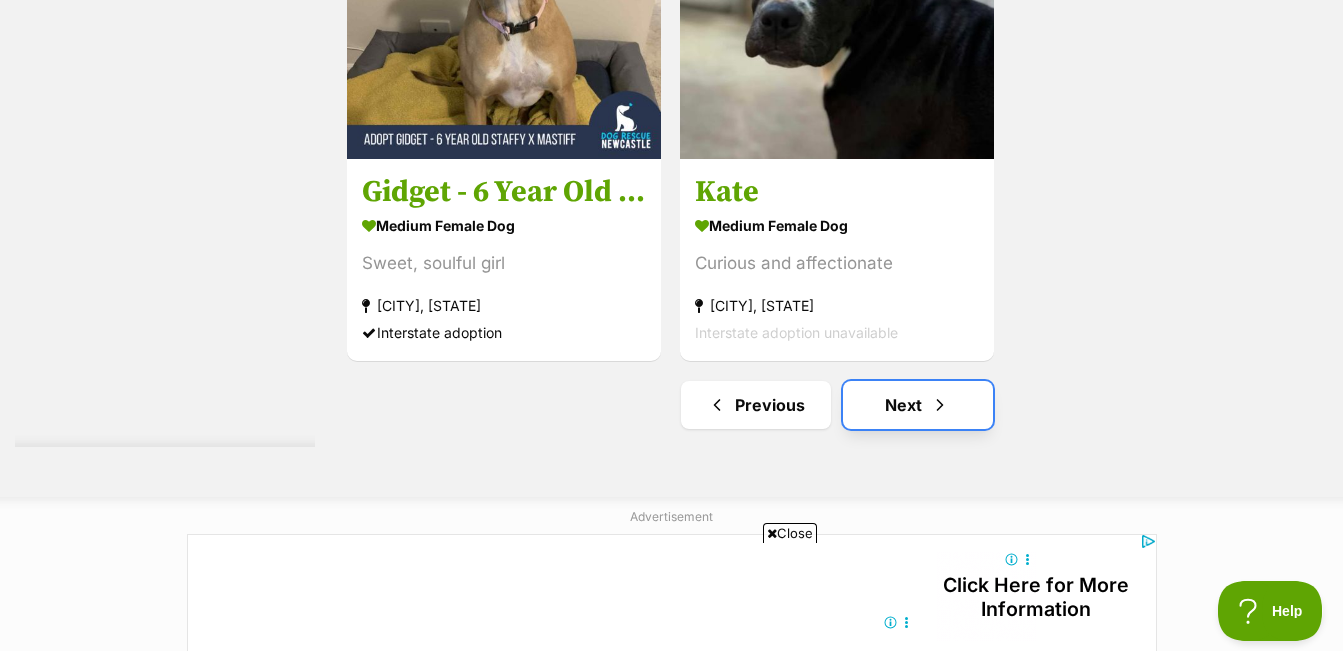 click on "Next" at bounding box center [918, 405] 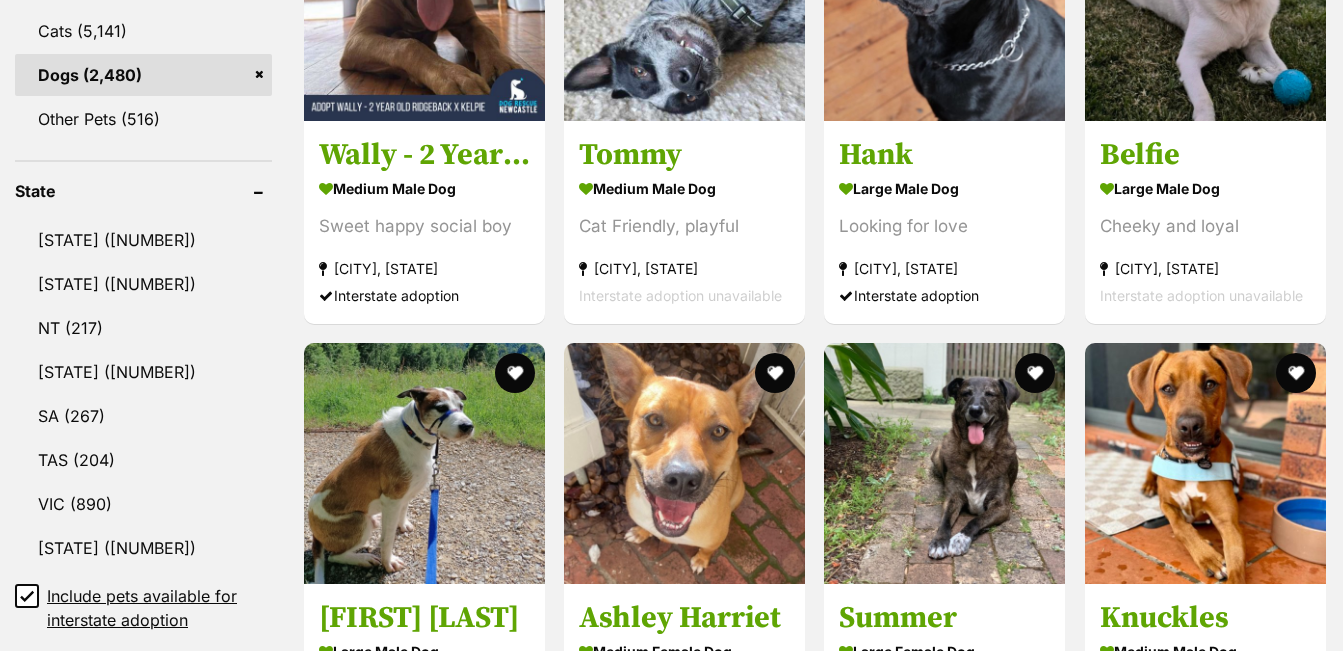 scroll, scrollTop: 918, scrollLeft: 0, axis: vertical 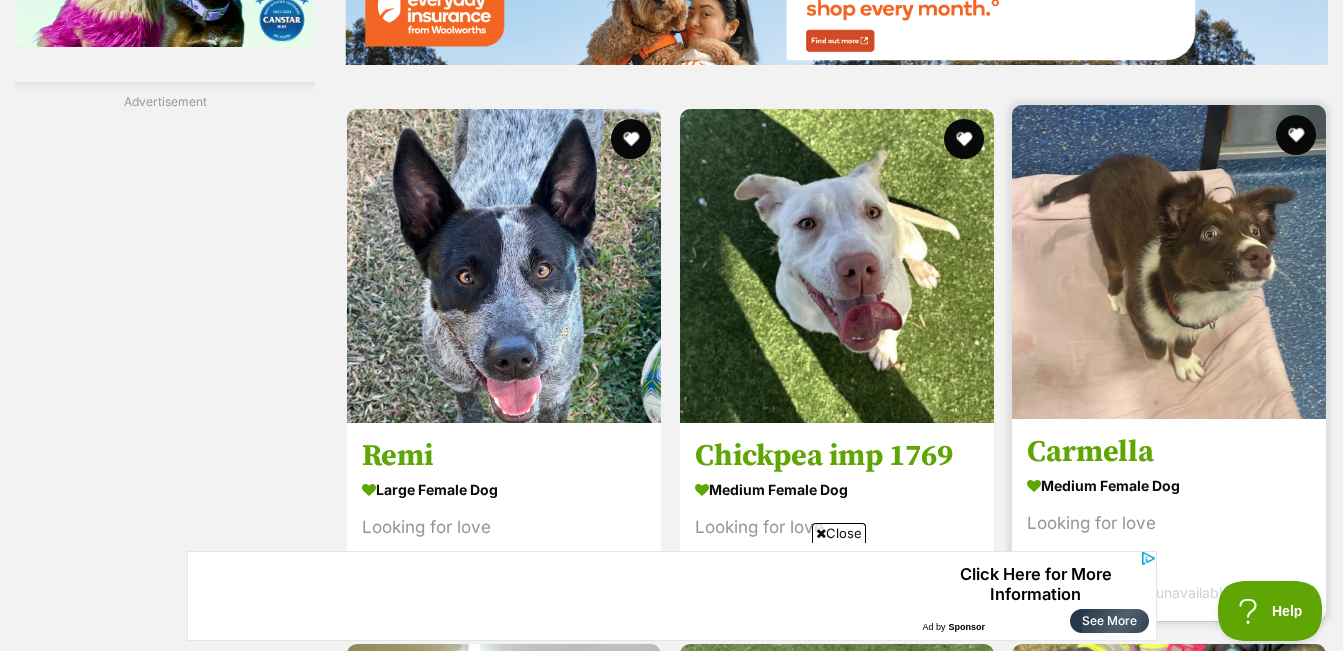 click at bounding box center [1169, 262] 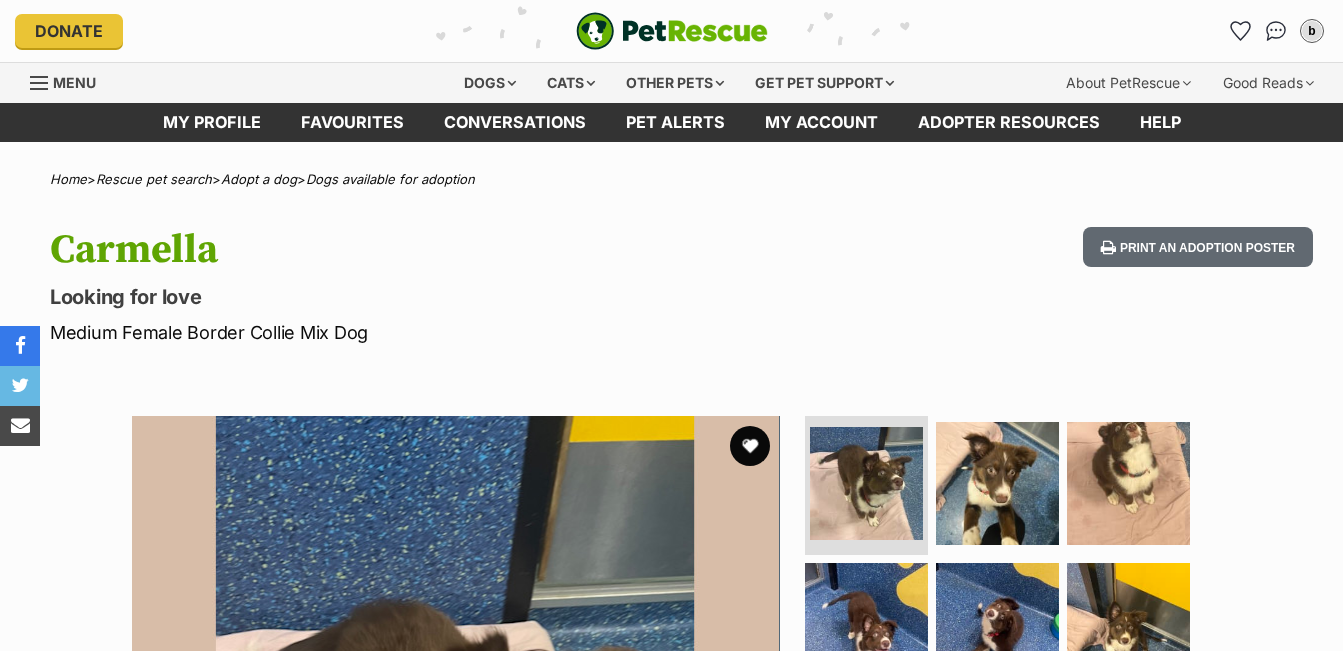 scroll, scrollTop: 0, scrollLeft: 0, axis: both 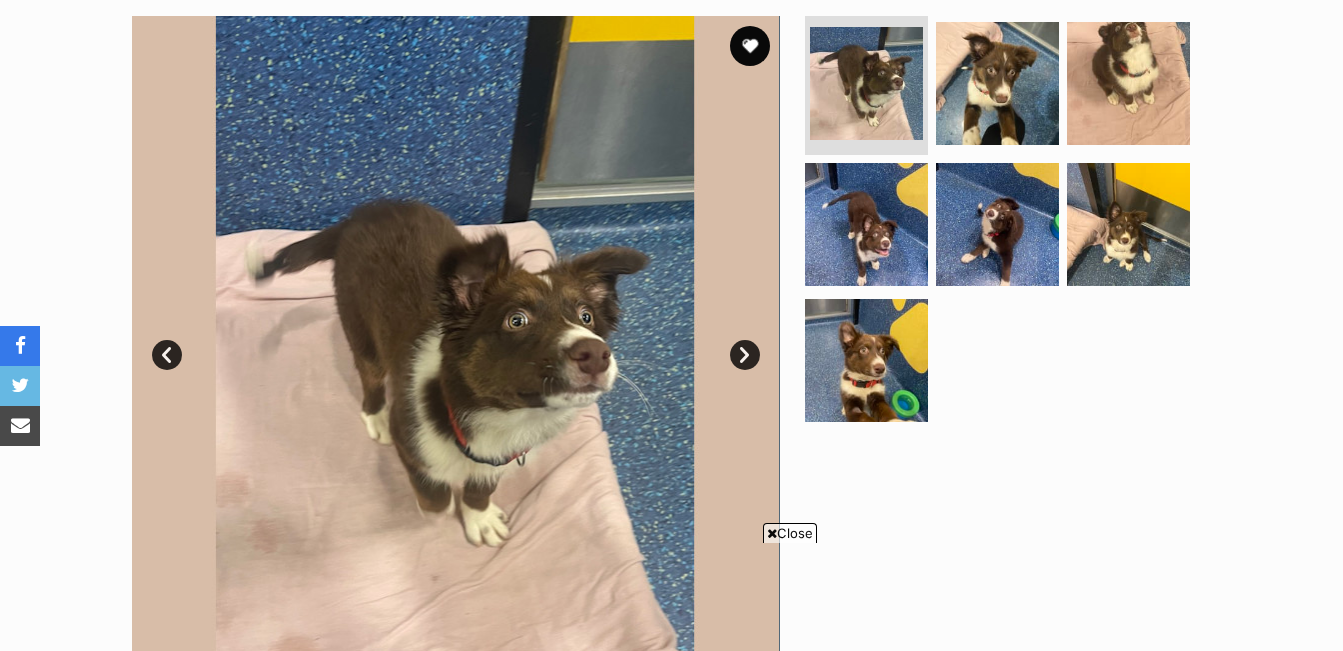 click on "Next" at bounding box center (745, 355) 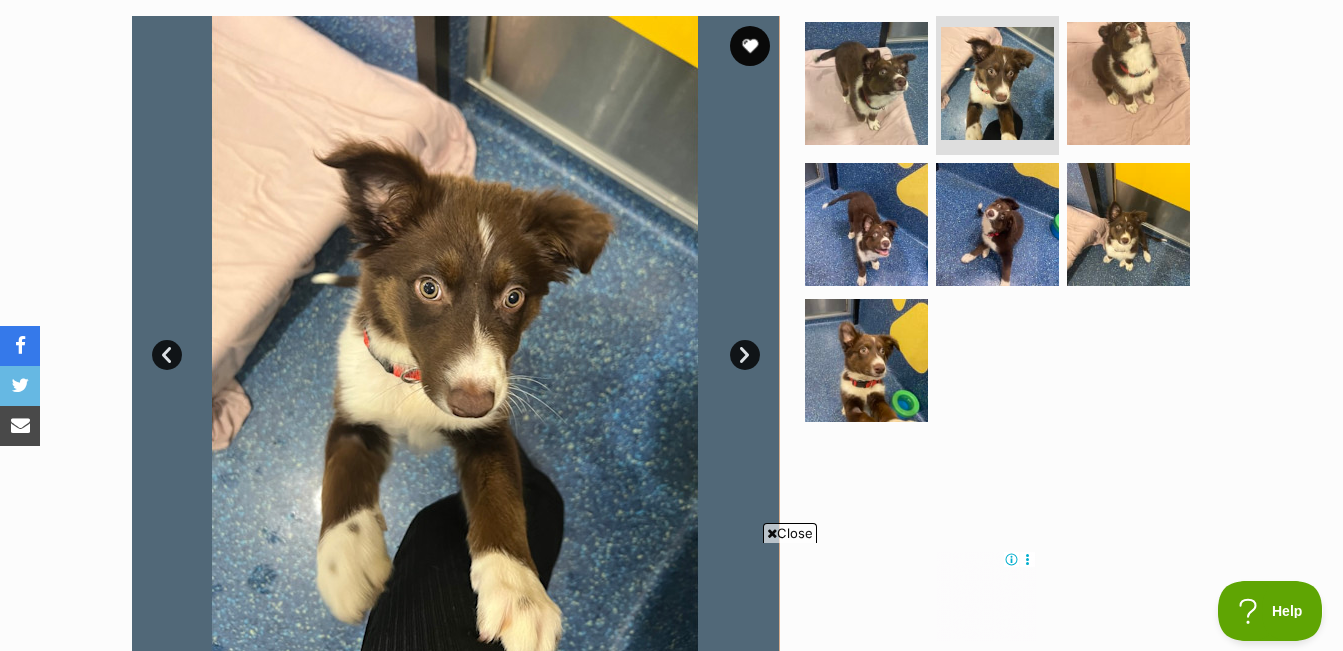 scroll, scrollTop: 0, scrollLeft: 0, axis: both 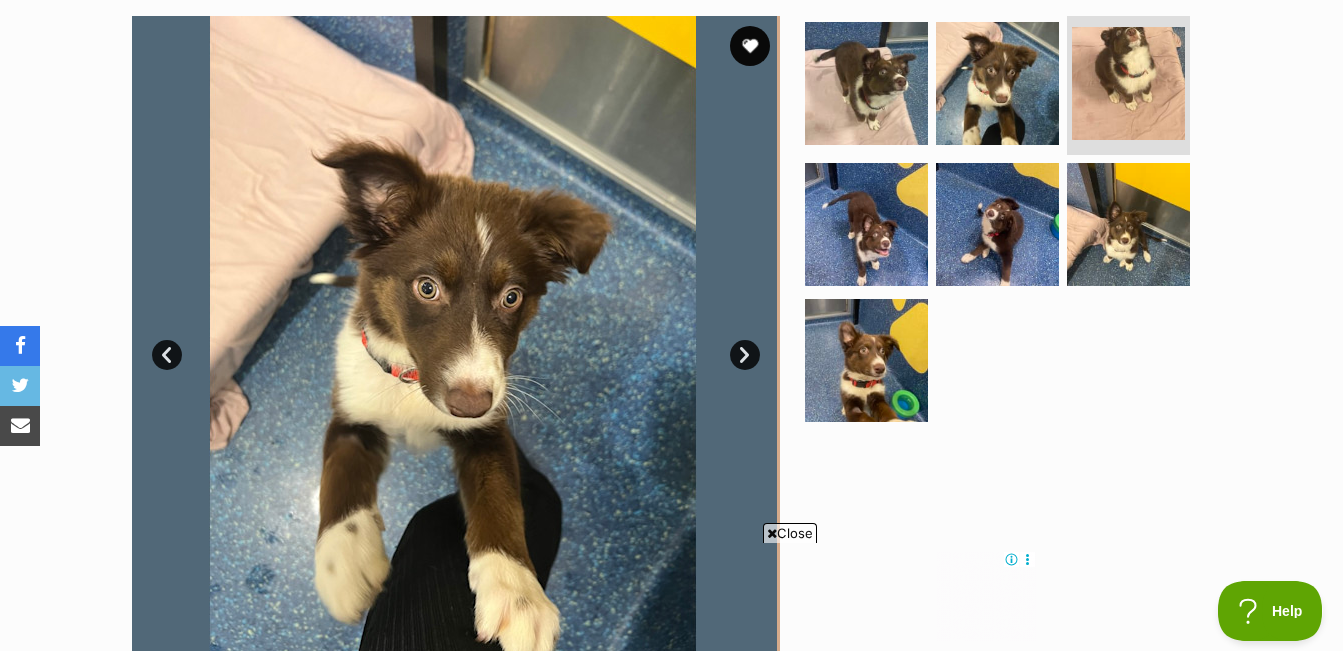 click on "Next" at bounding box center [745, 355] 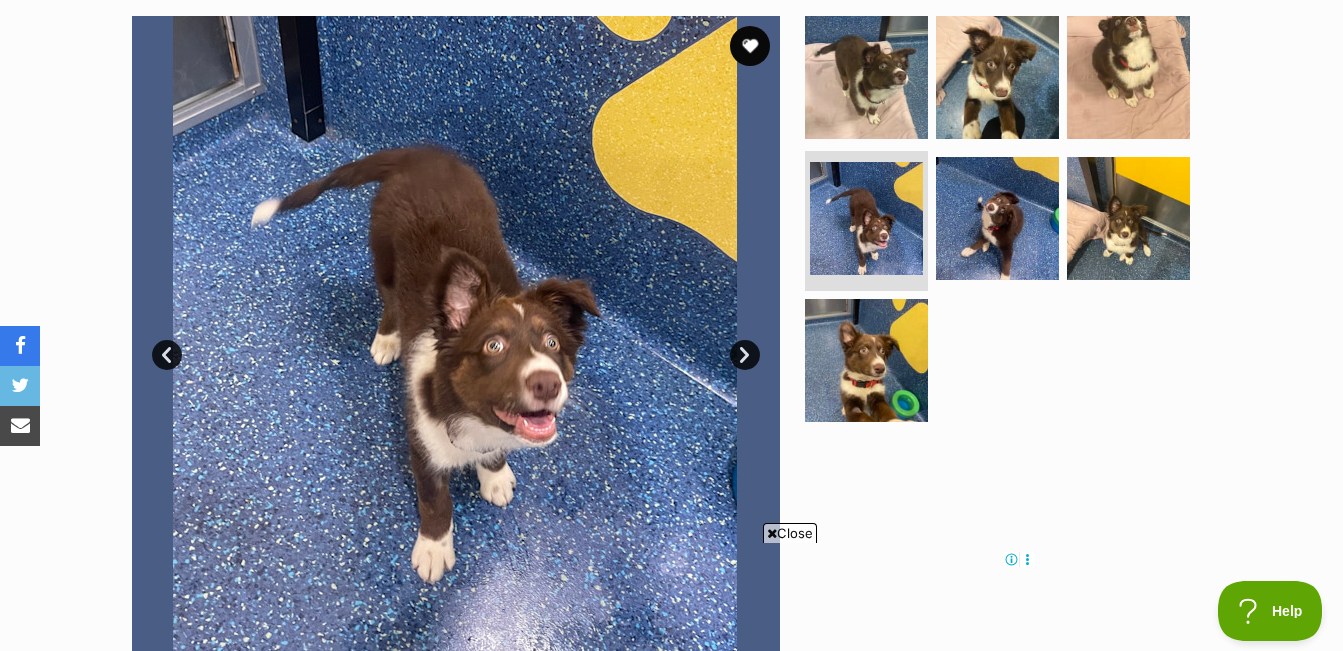 click on "Next" at bounding box center [745, 355] 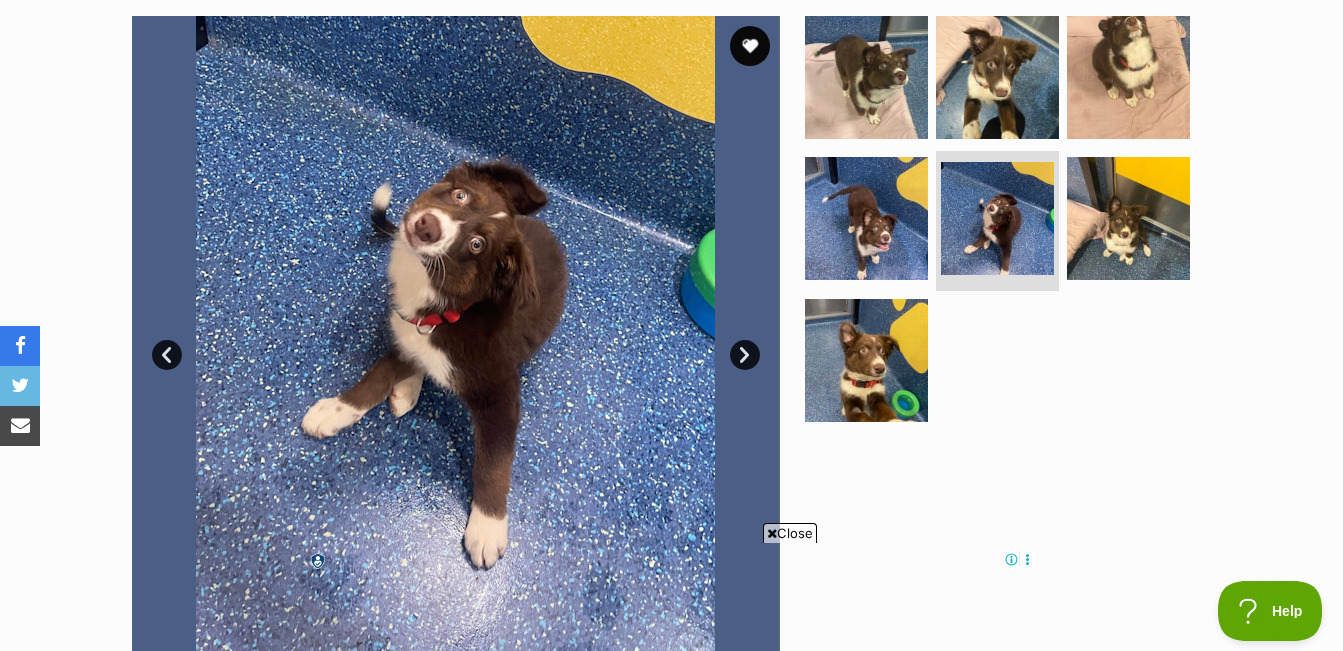 click on "Next" at bounding box center [745, 355] 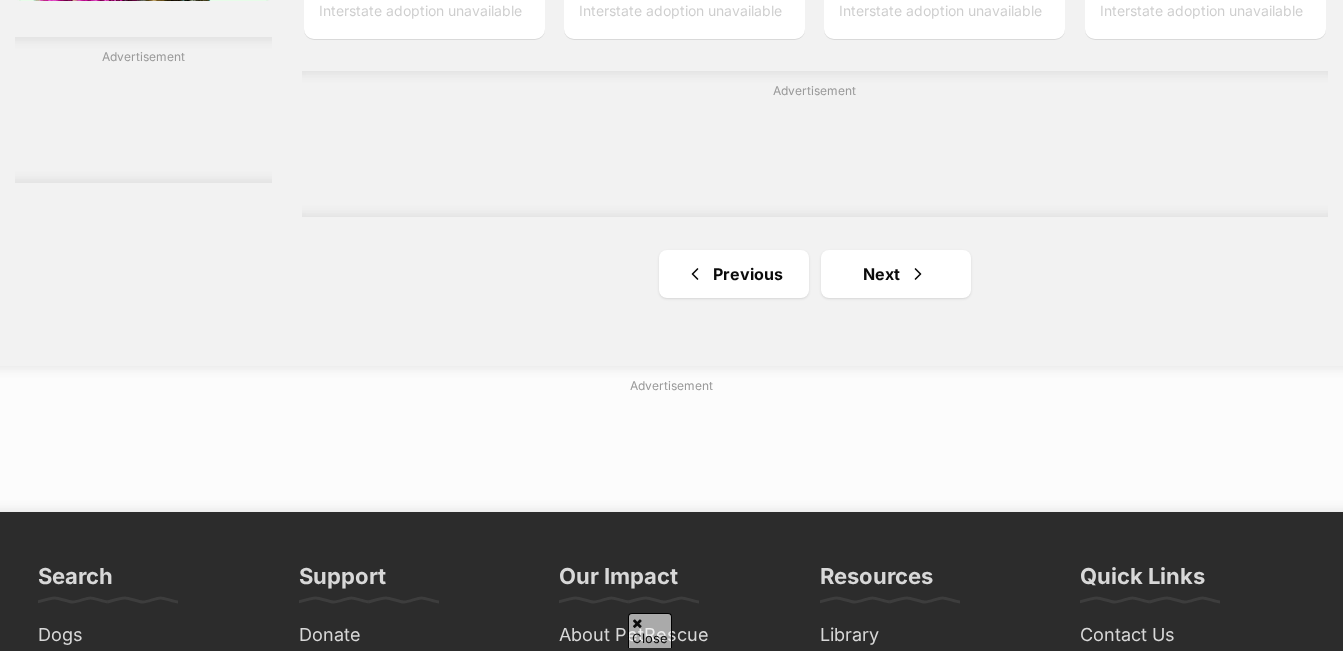 scroll, scrollTop: 3427, scrollLeft: 0, axis: vertical 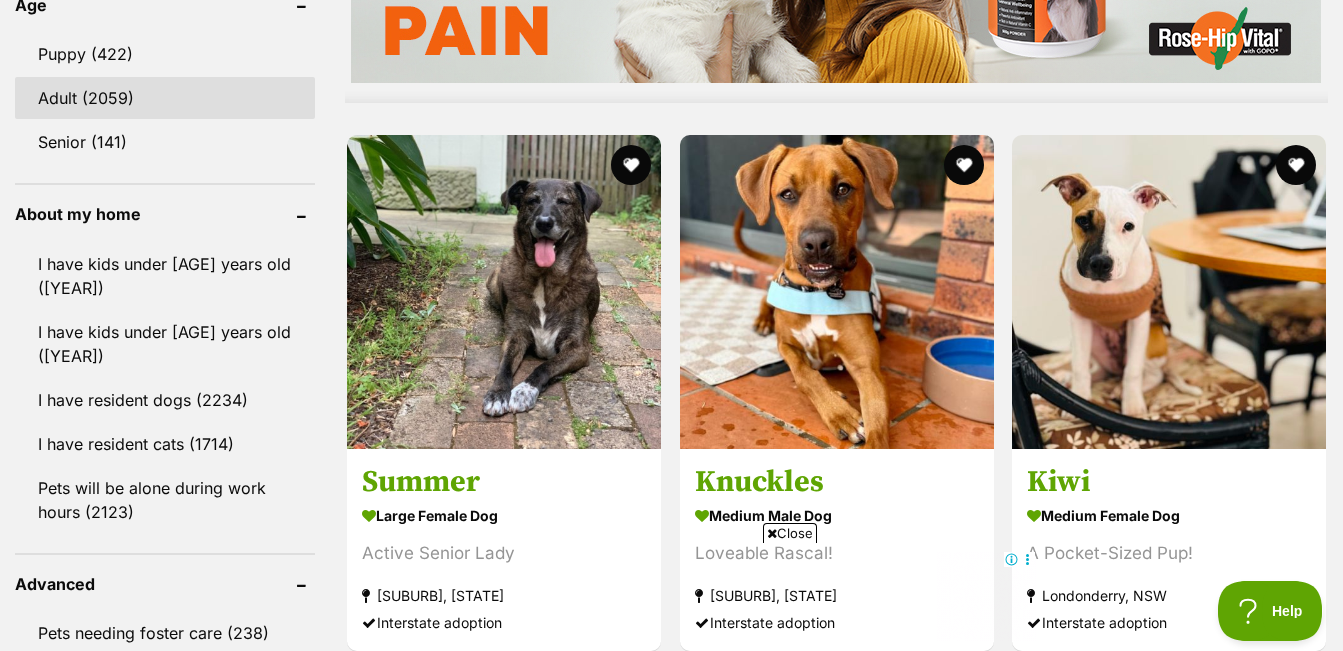 click on "Adult (2059)" at bounding box center [165, 98] 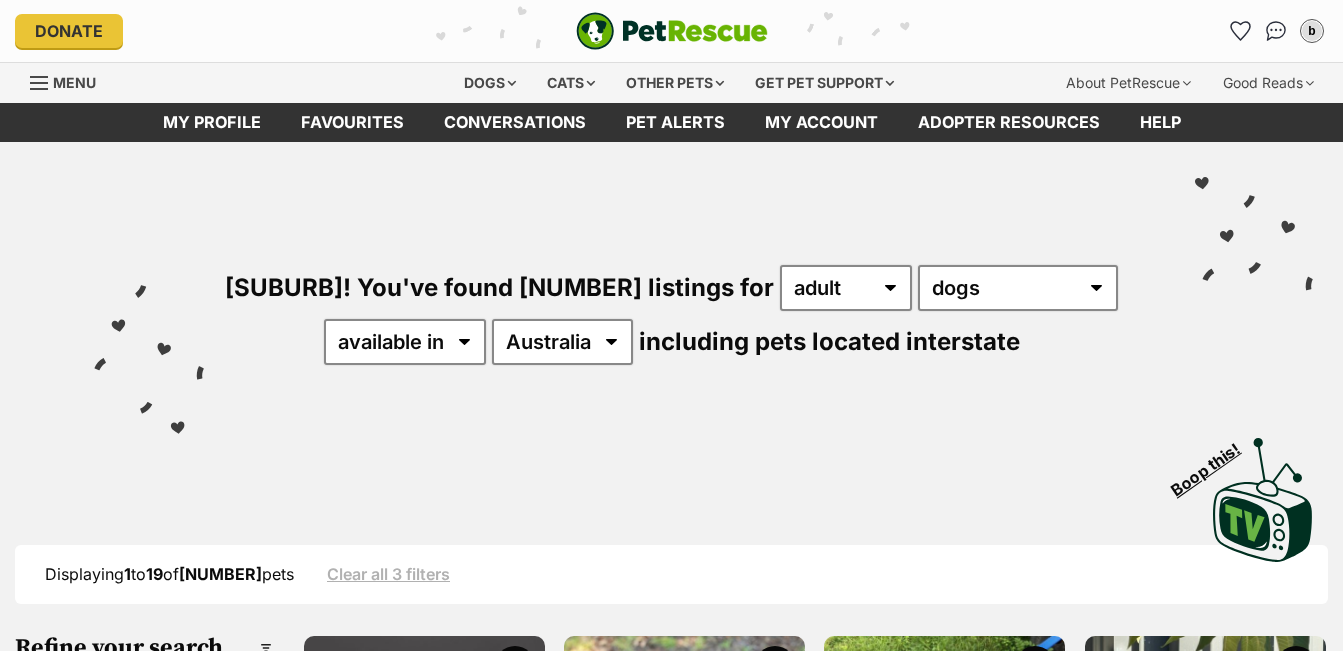 scroll, scrollTop: 0, scrollLeft: 0, axis: both 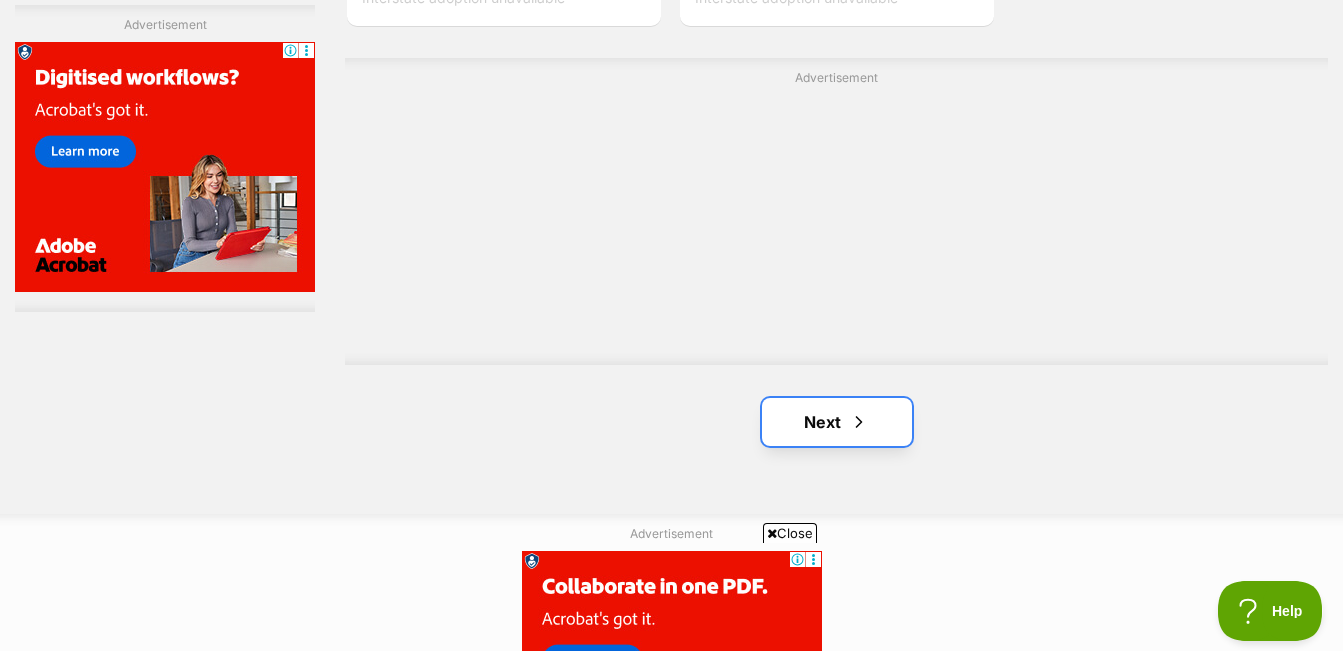 click at bounding box center [859, 422] 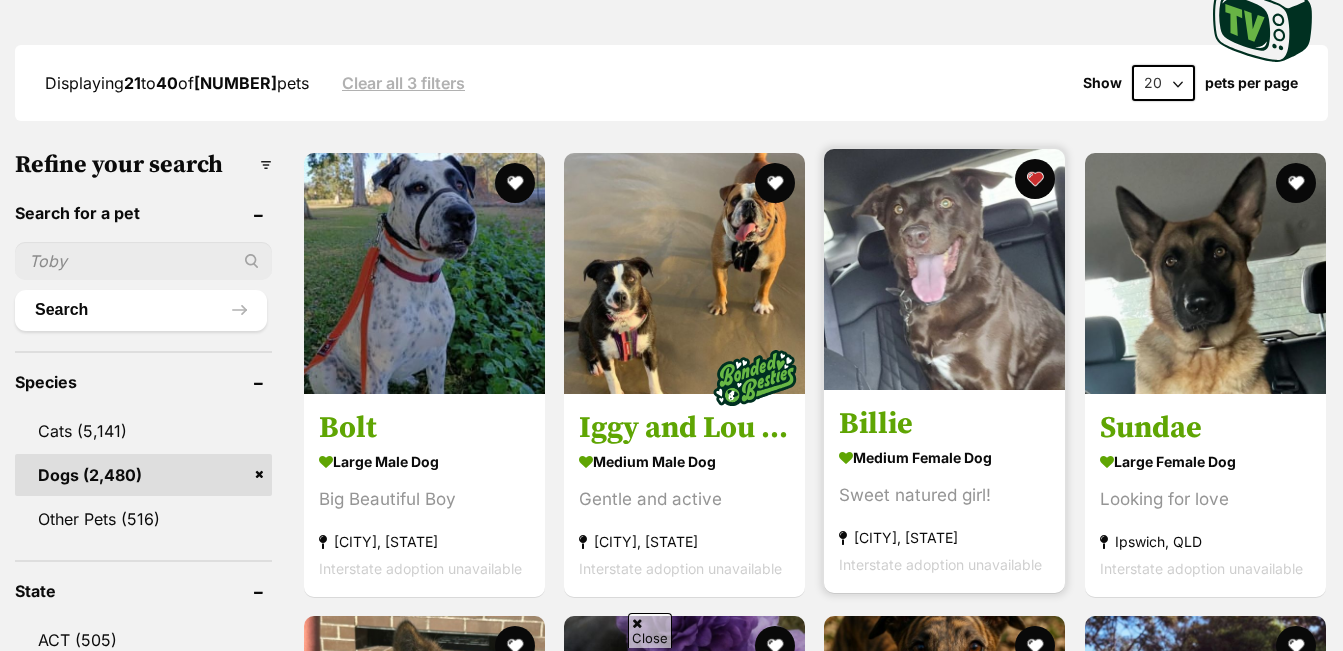 scroll, scrollTop: 500, scrollLeft: 0, axis: vertical 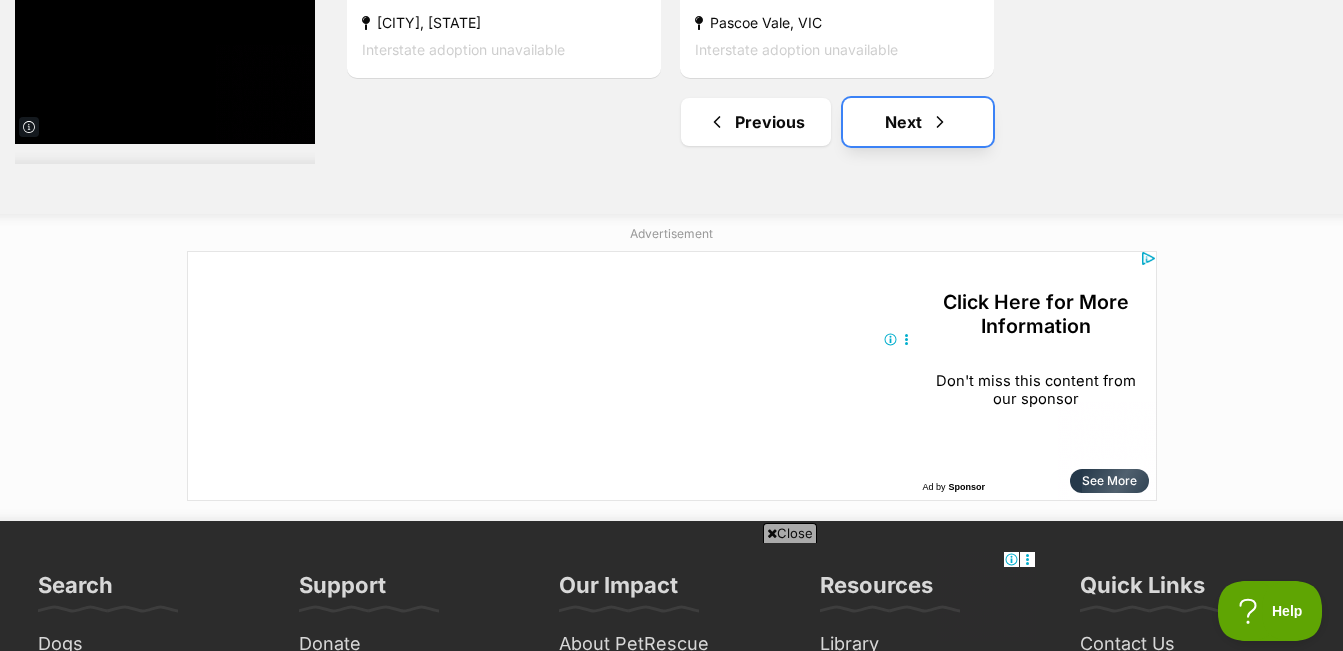 click on "Next" at bounding box center (918, 122) 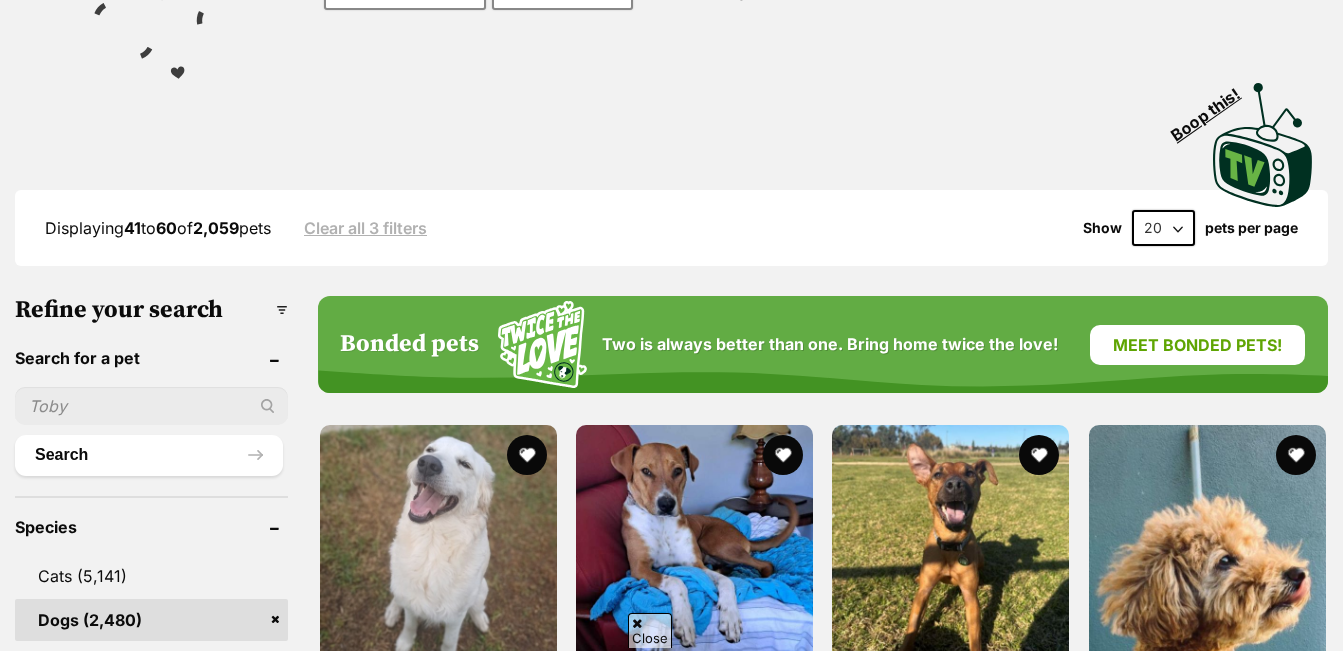 scroll, scrollTop: 900, scrollLeft: 0, axis: vertical 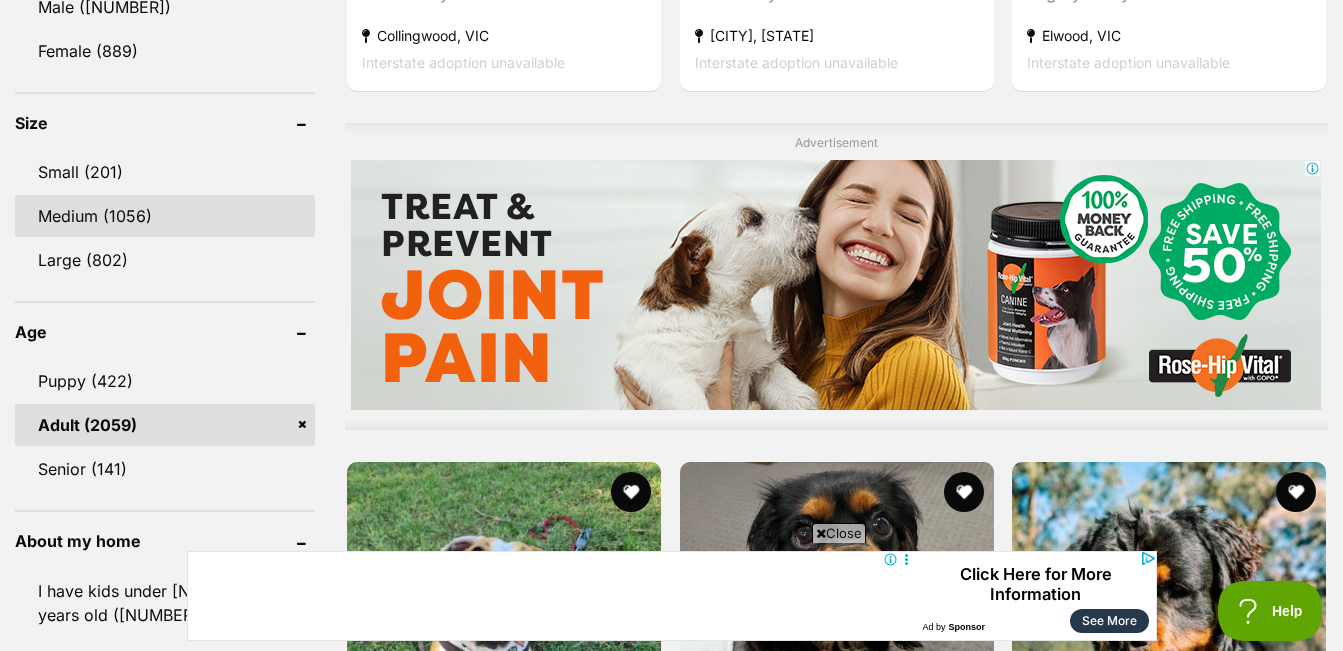 click on "Medium (1056)" at bounding box center (165, 216) 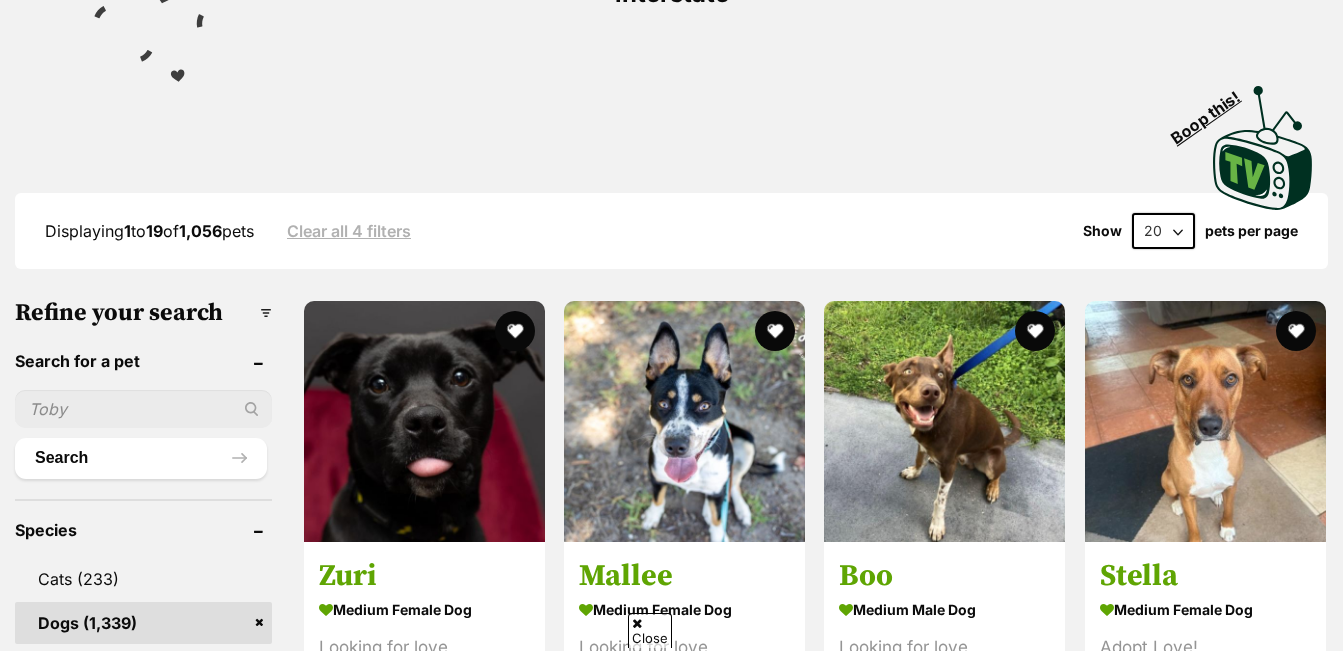 scroll, scrollTop: 400, scrollLeft: 0, axis: vertical 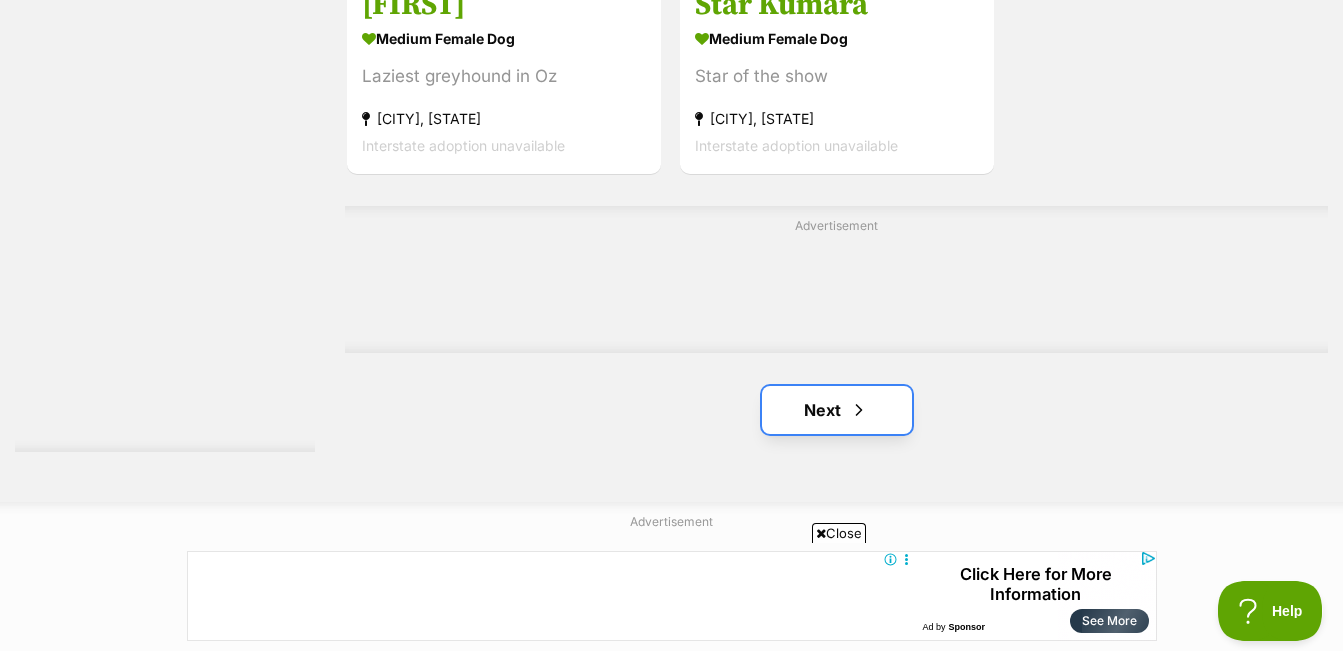 click on "Next" at bounding box center [837, 410] 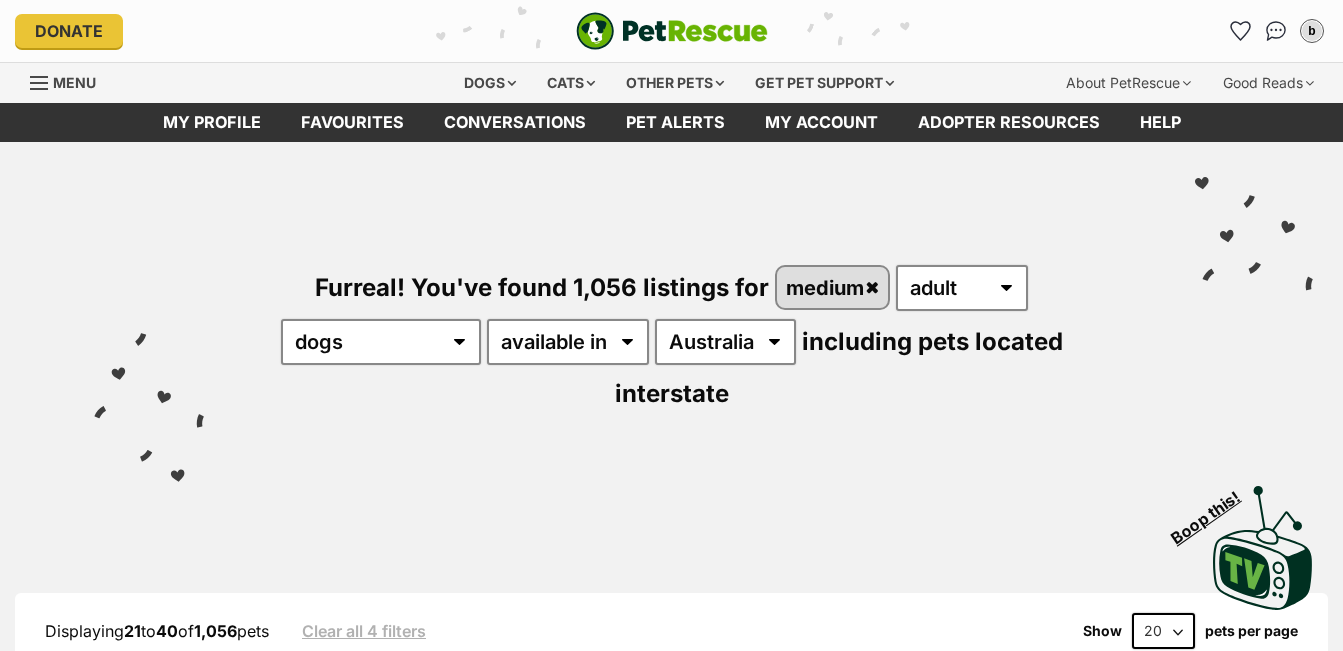 scroll, scrollTop: 0, scrollLeft: 0, axis: both 